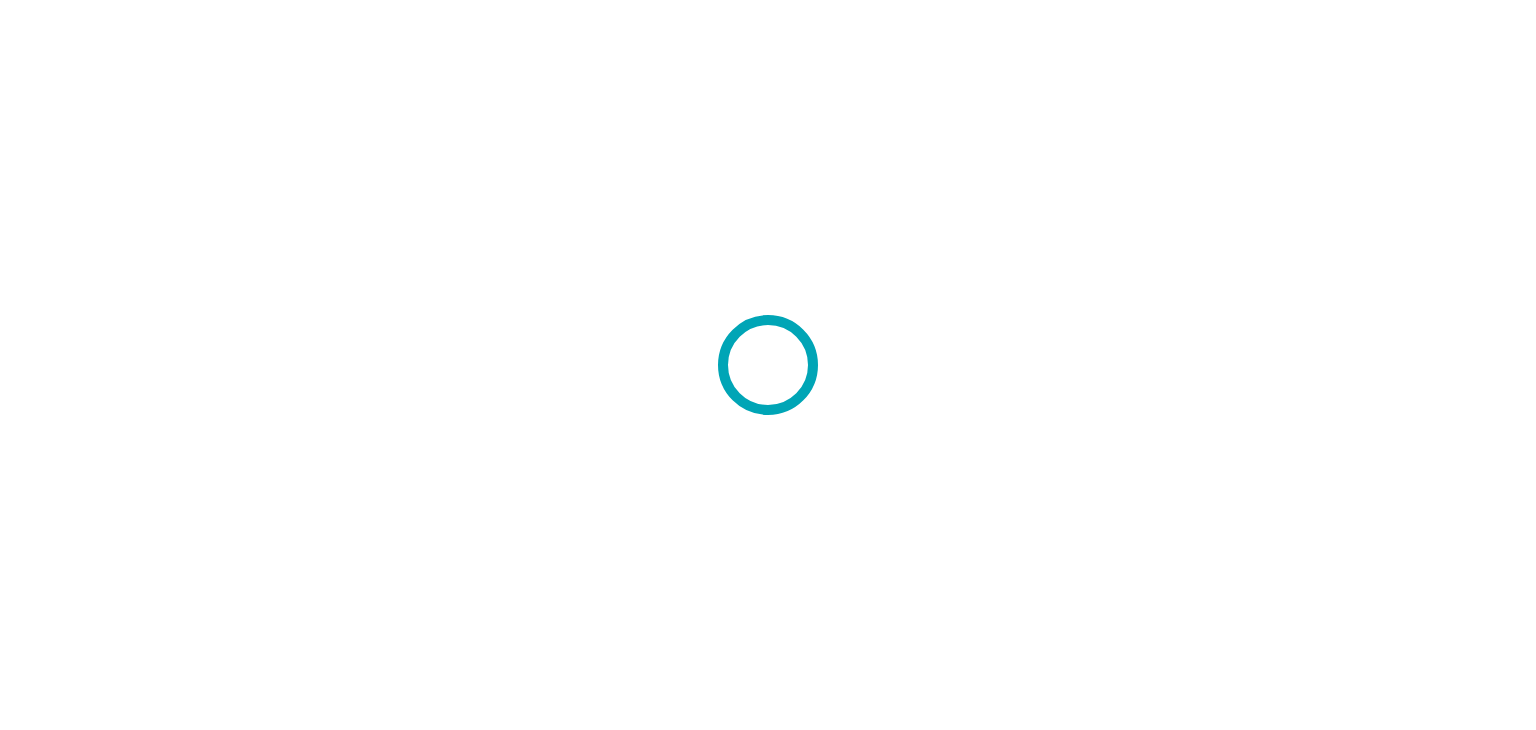 scroll, scrollTop: 0, scrollLeft: 0, axis: both 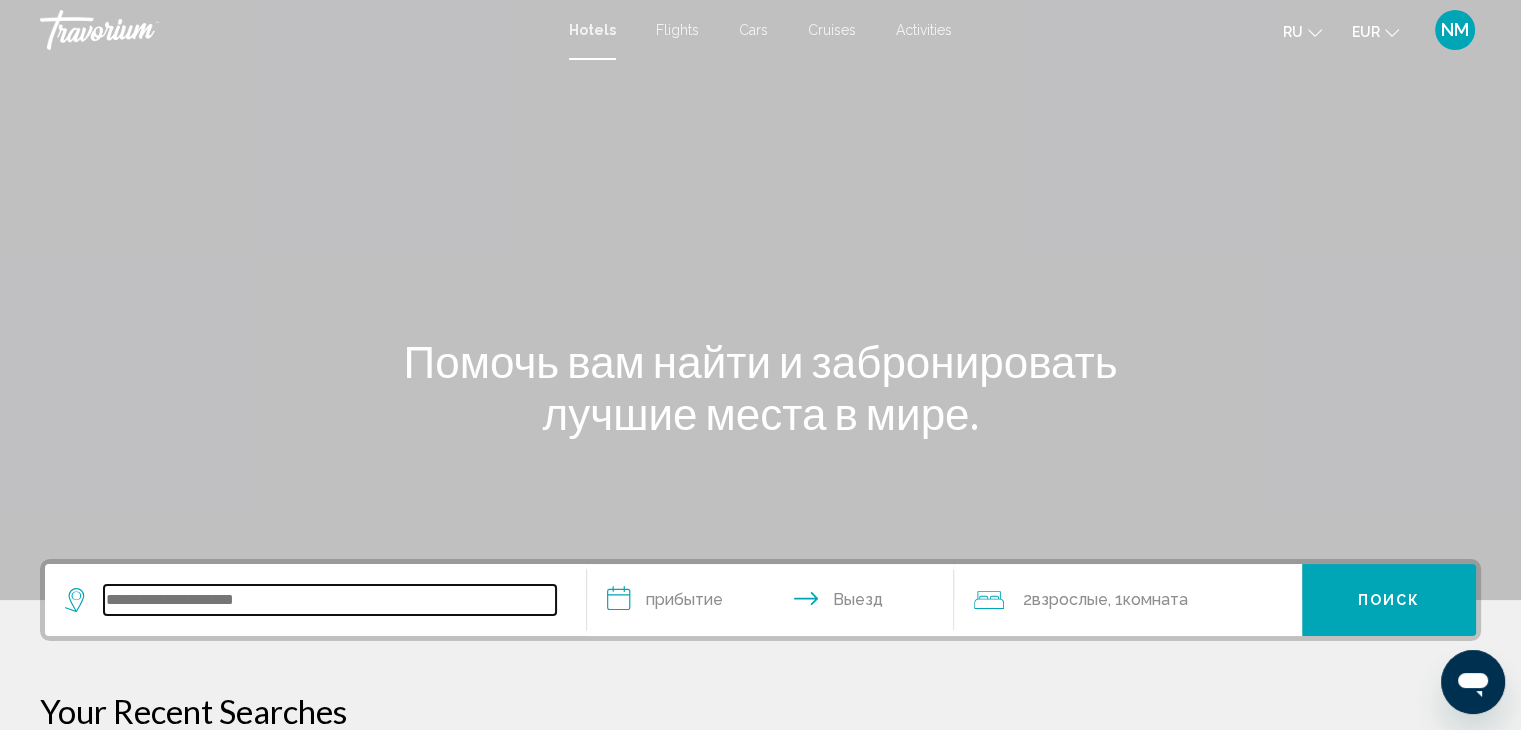 click at bounding box center (330, 600) 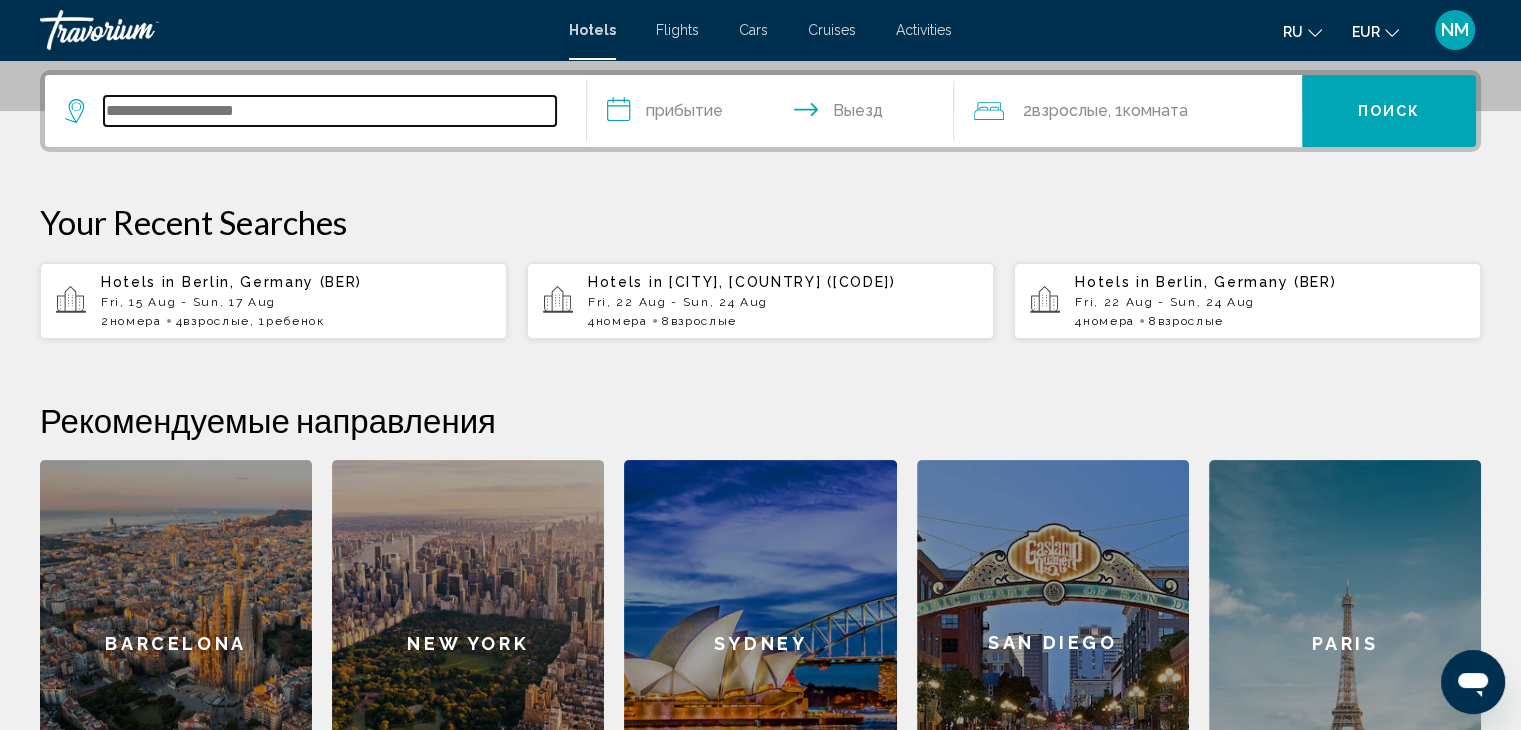 scroll, scrollTop: 493, scrollLeft: 0, axis: vertical 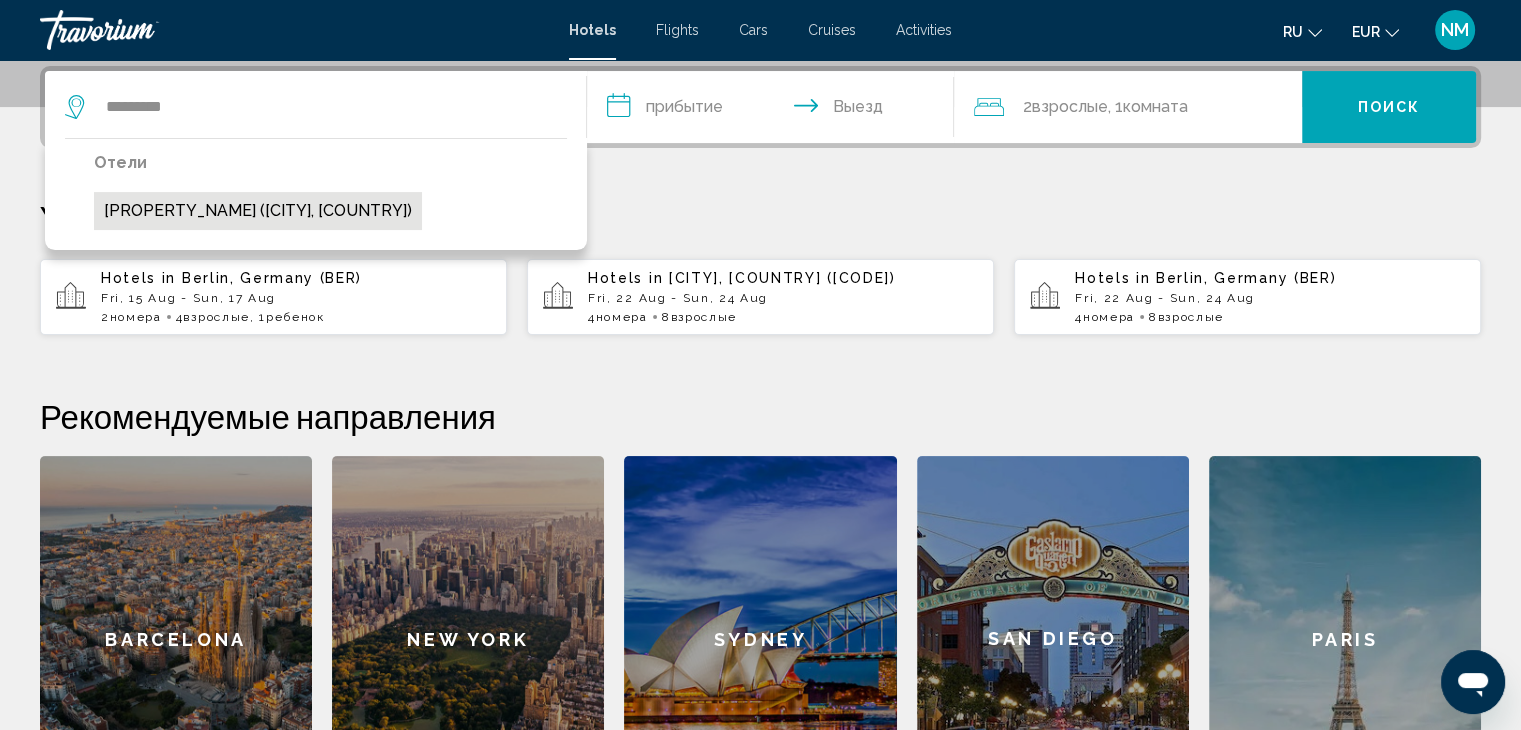click on "[CITY] ([CITY], ES)" at bounding box center [258, 211] 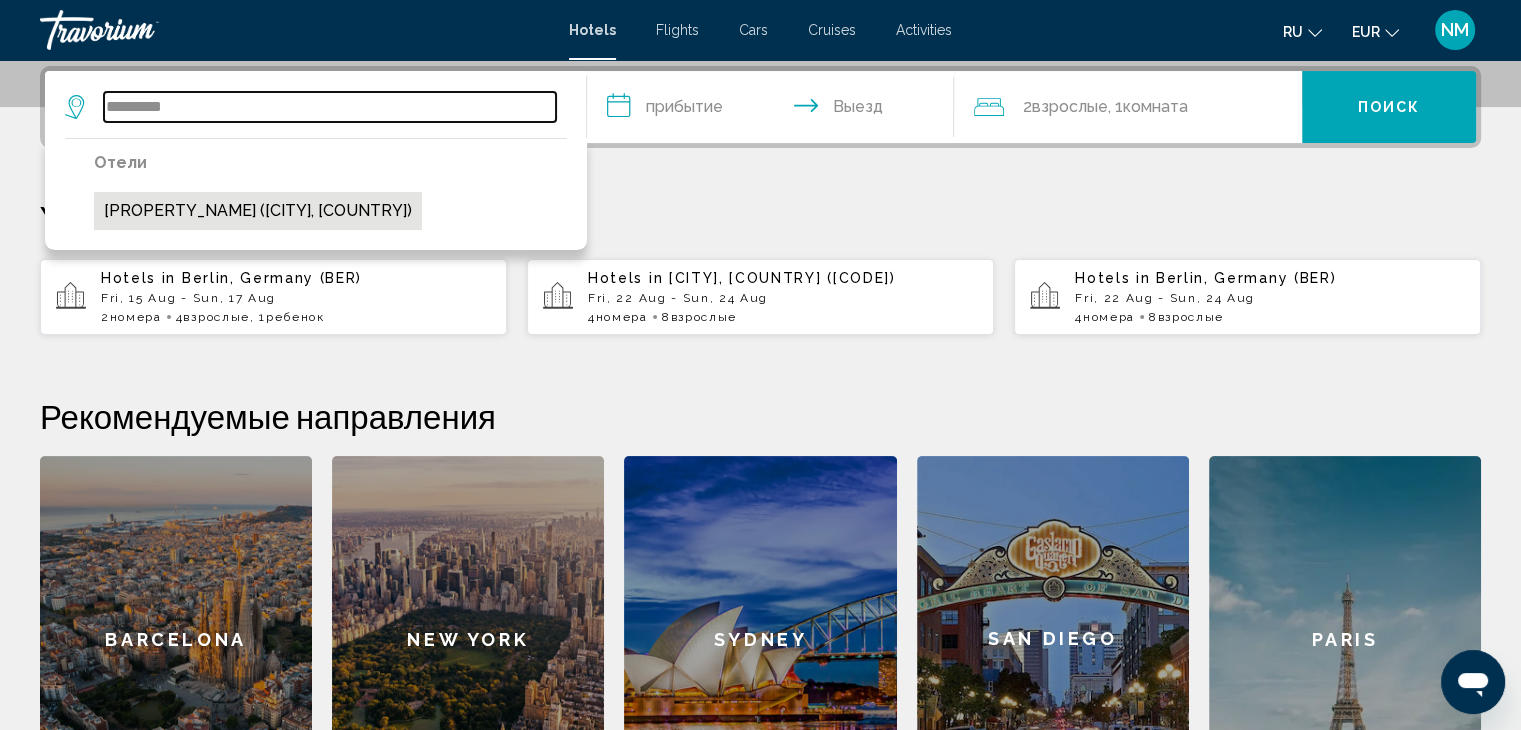 type on "**********" 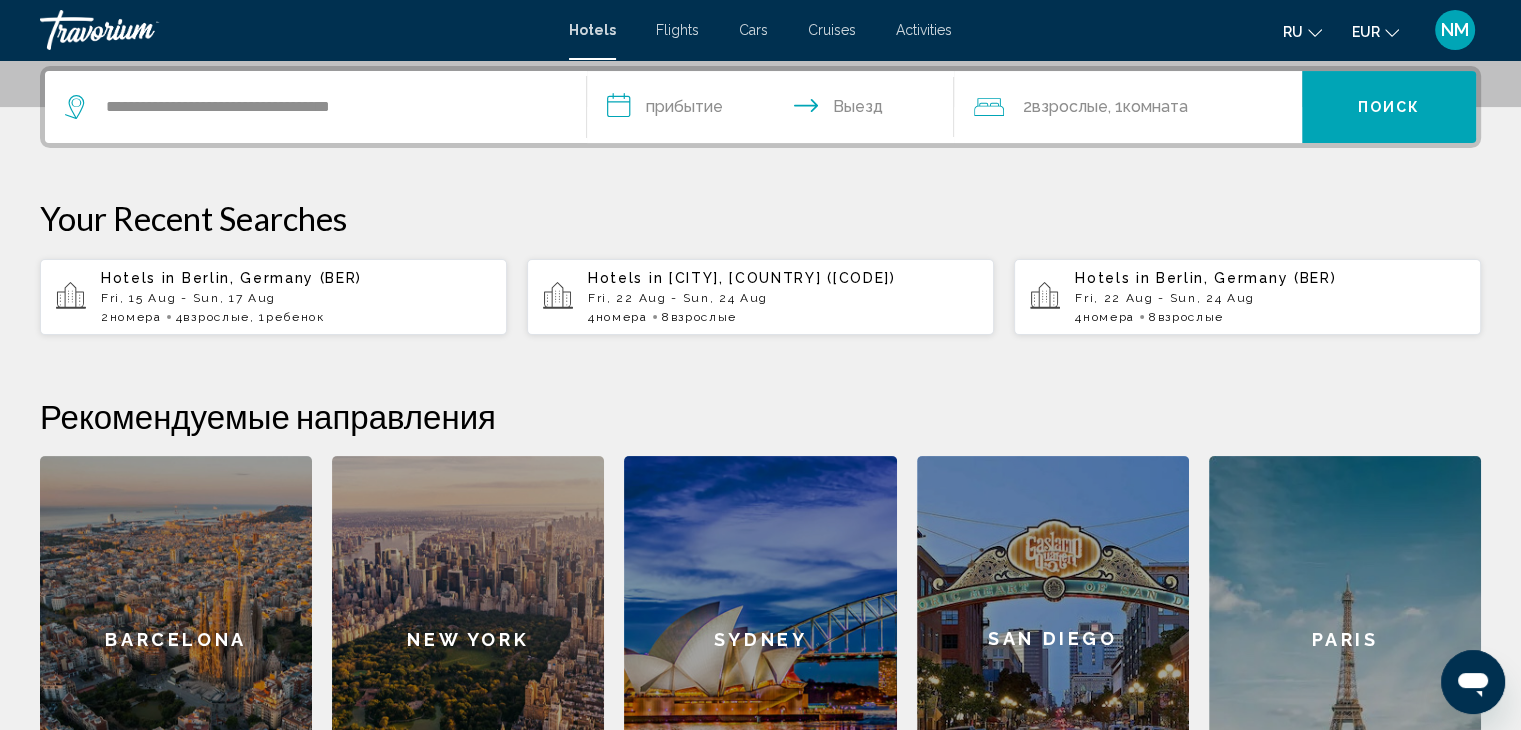 drag, startPoint x: 675, startPoint y: 97, endPoint x: 695, endPoint y: 123, distance: 32.80244 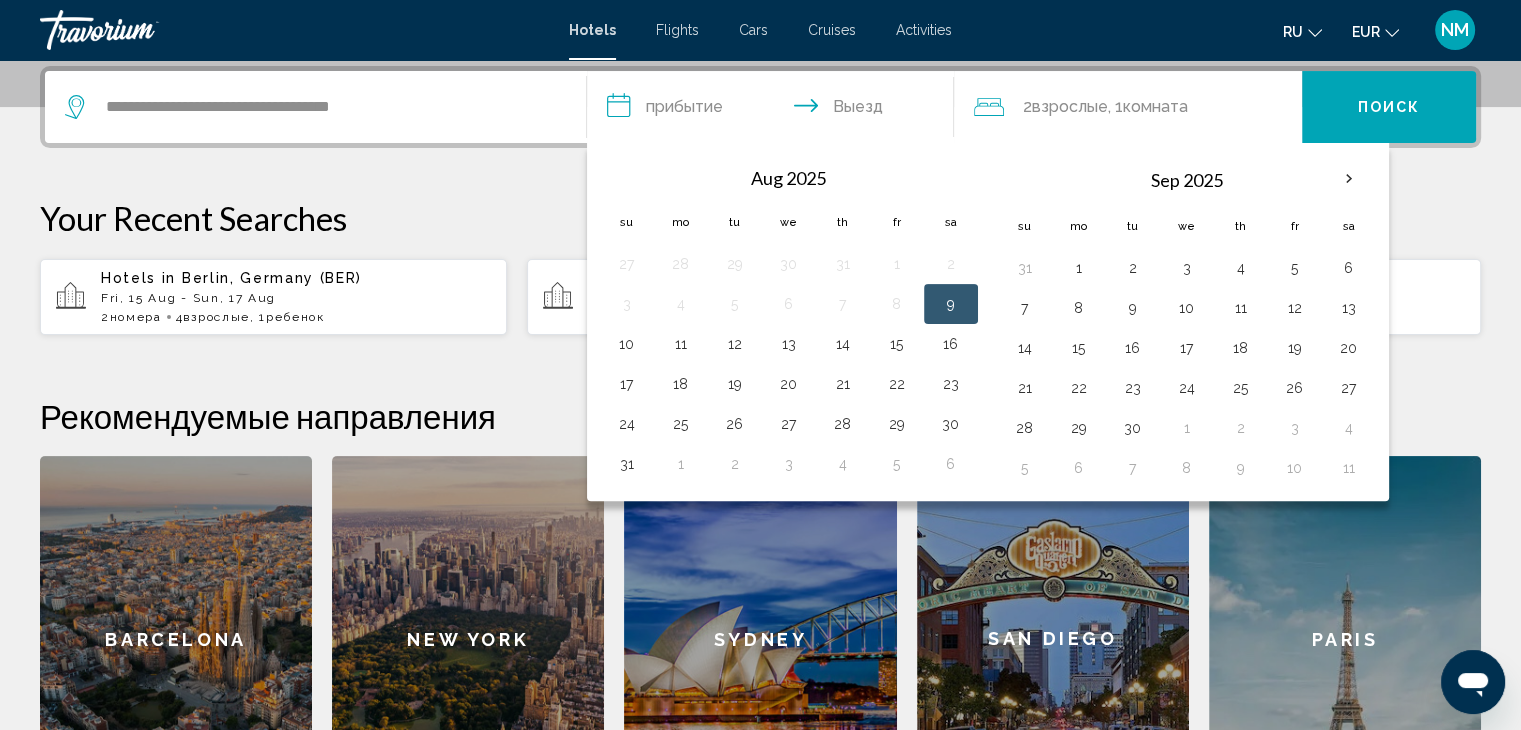 click on "**********" at bounding box center [775, 110] 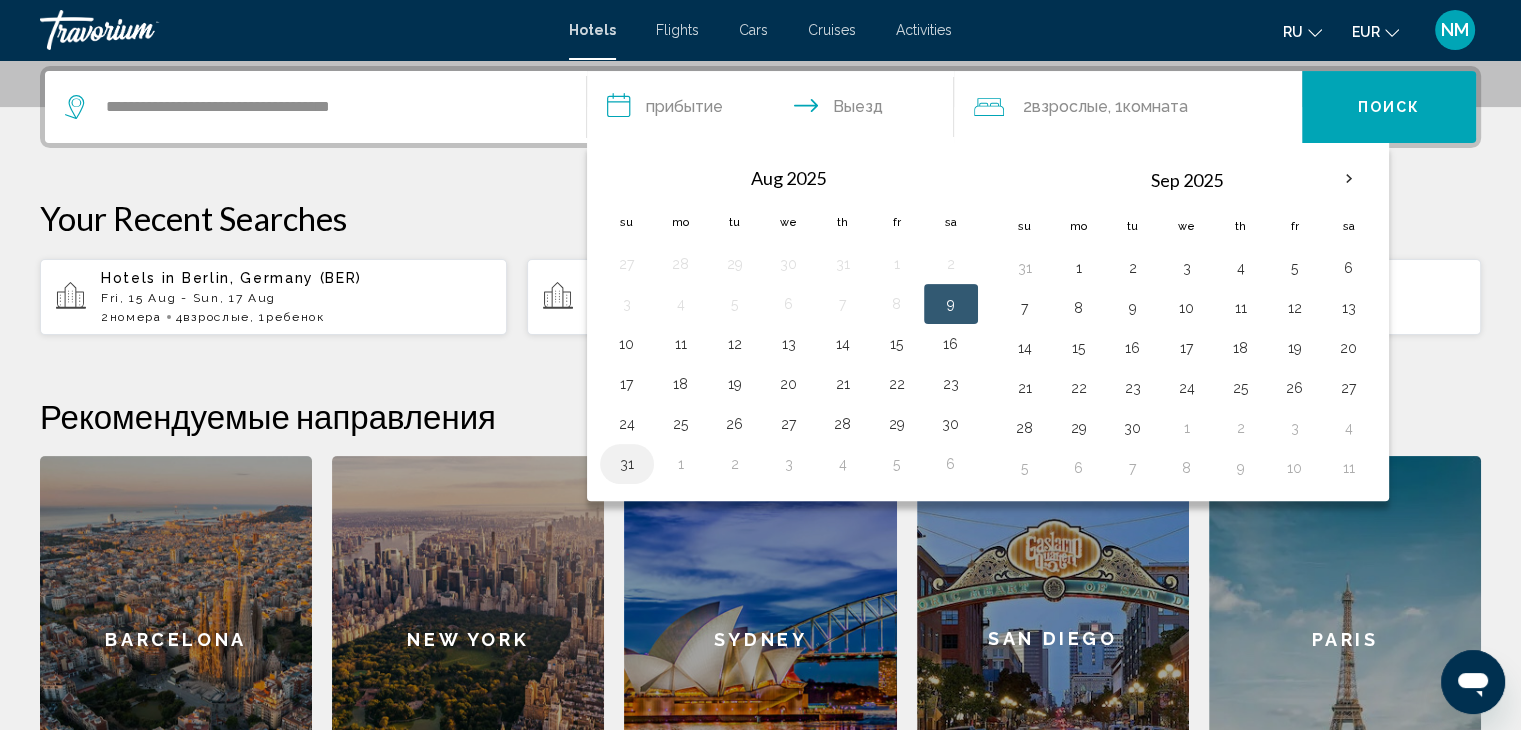 click on "31" at bounding box center (627, 464) 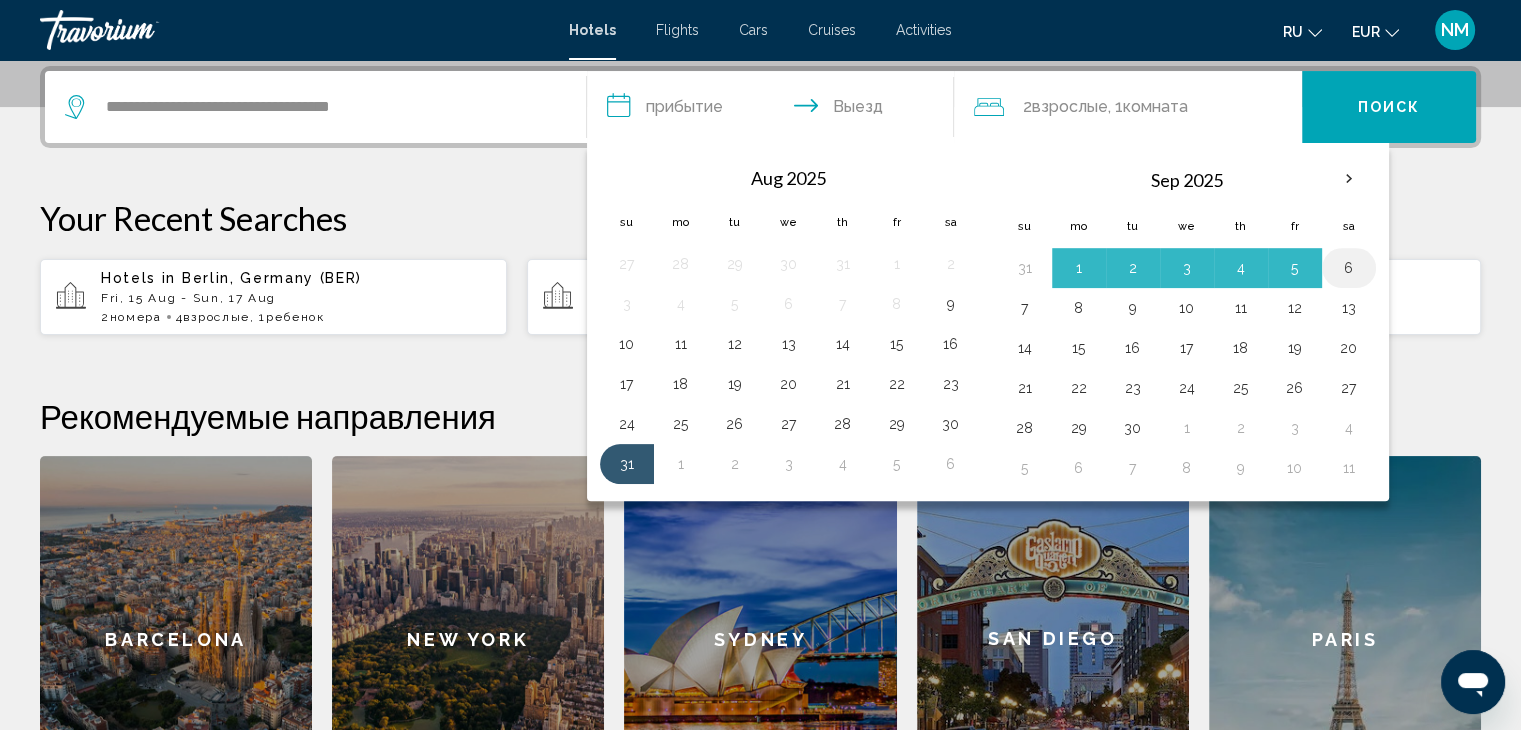click on "6" at bounding box center [1349, 268] 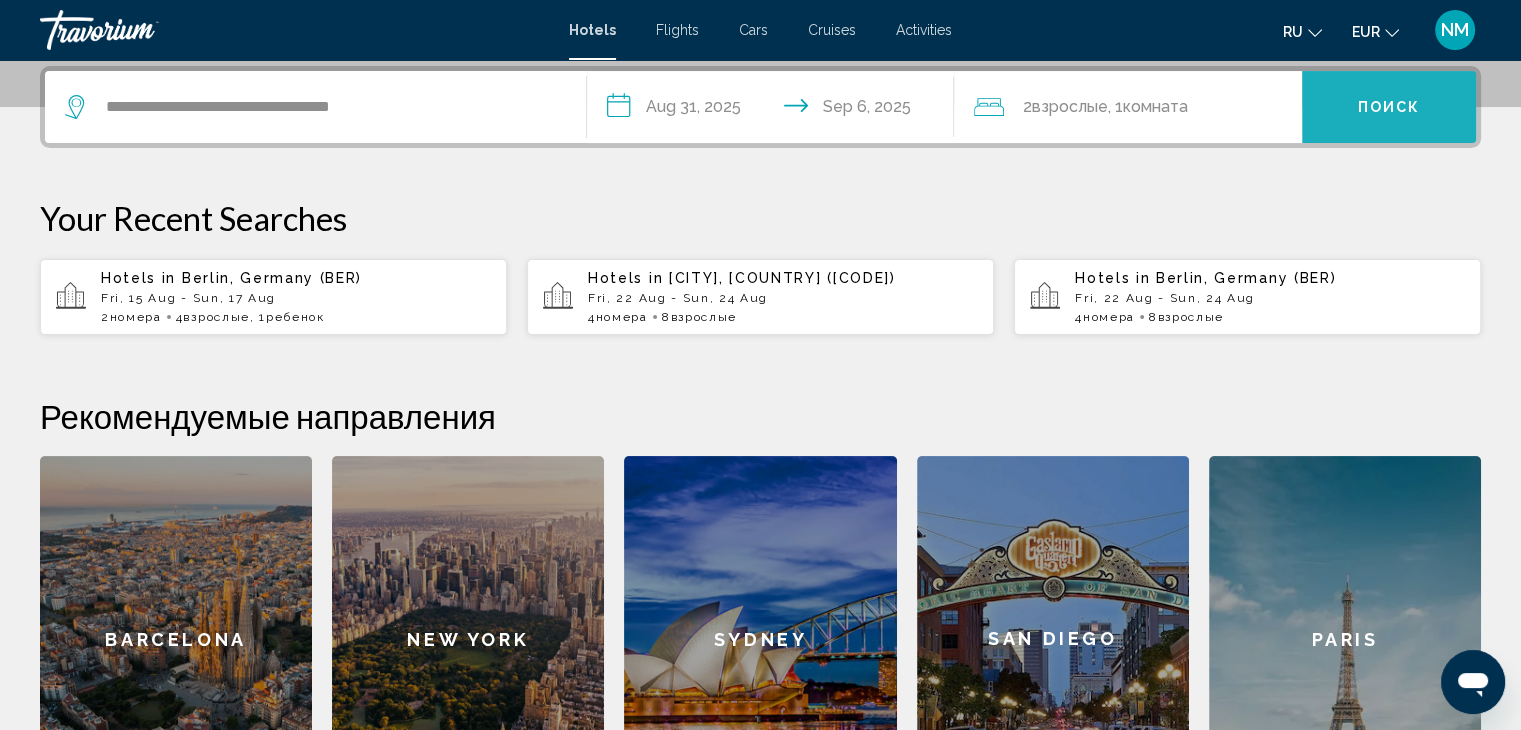 click on "Поиск" at bounding box center [1389, 108] 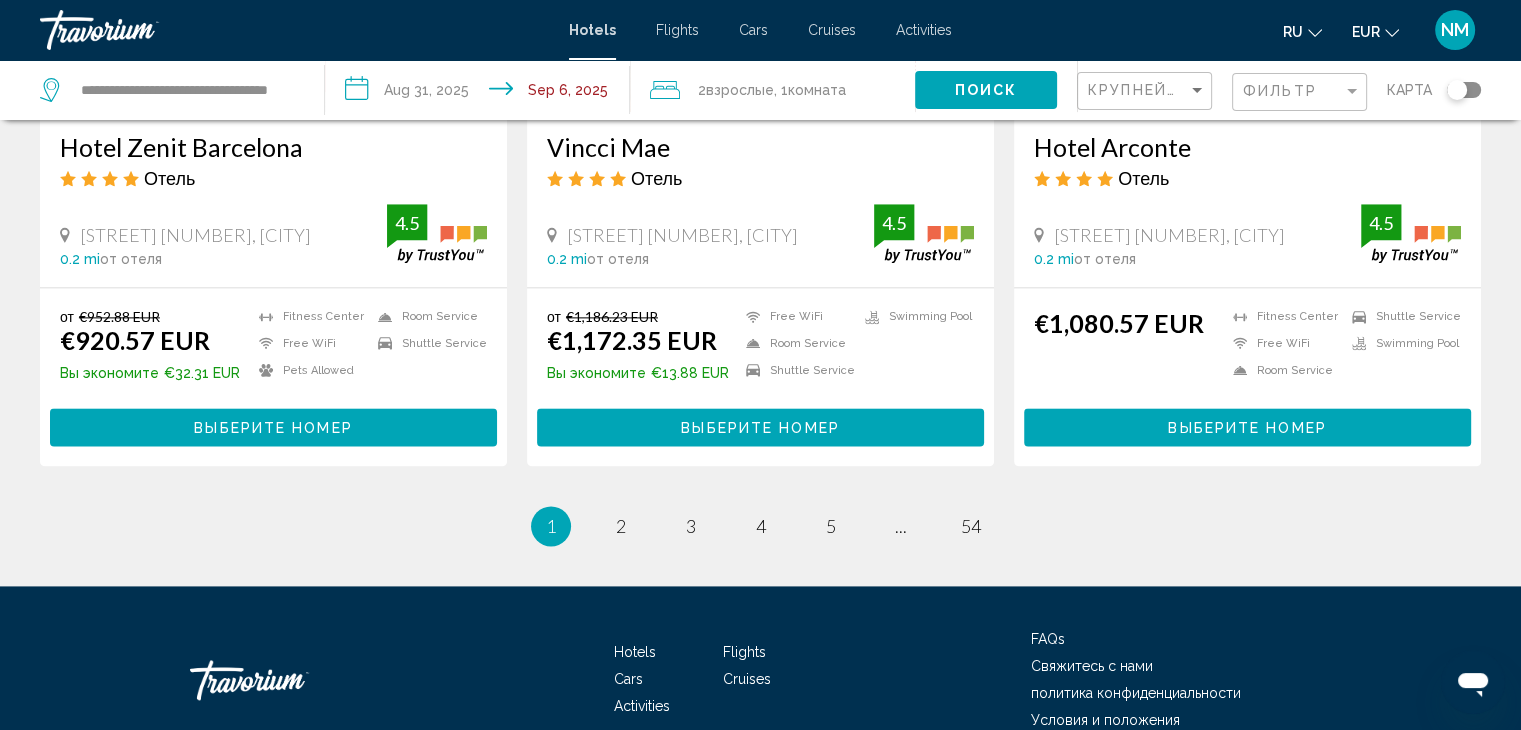 scroll, scrollTop: 2572, scrollLeft: 0, axis: vertical 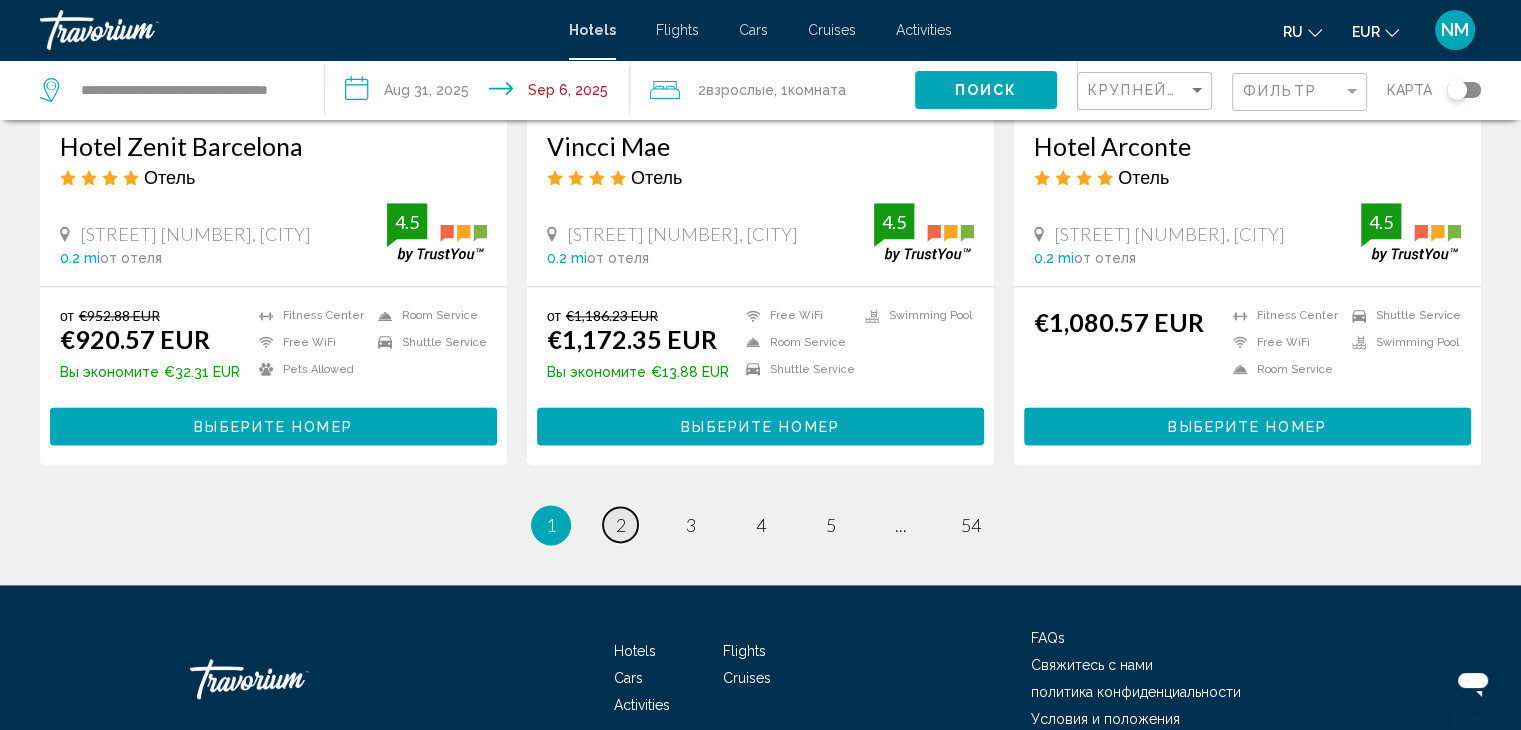 click on "2" at bounding box center (621, 525) 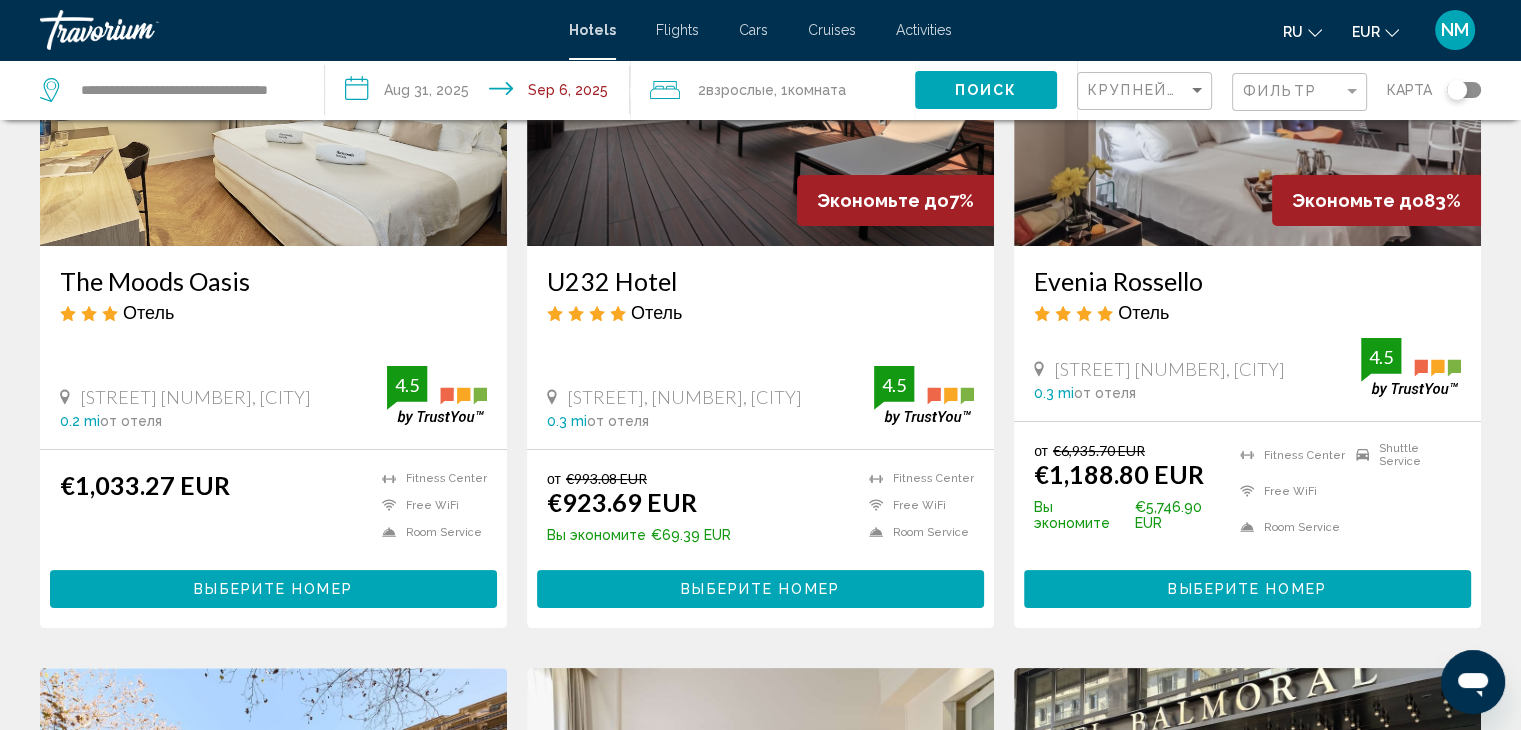 scroll, scrollTop: 0, scrollLeft: 0, axis: both 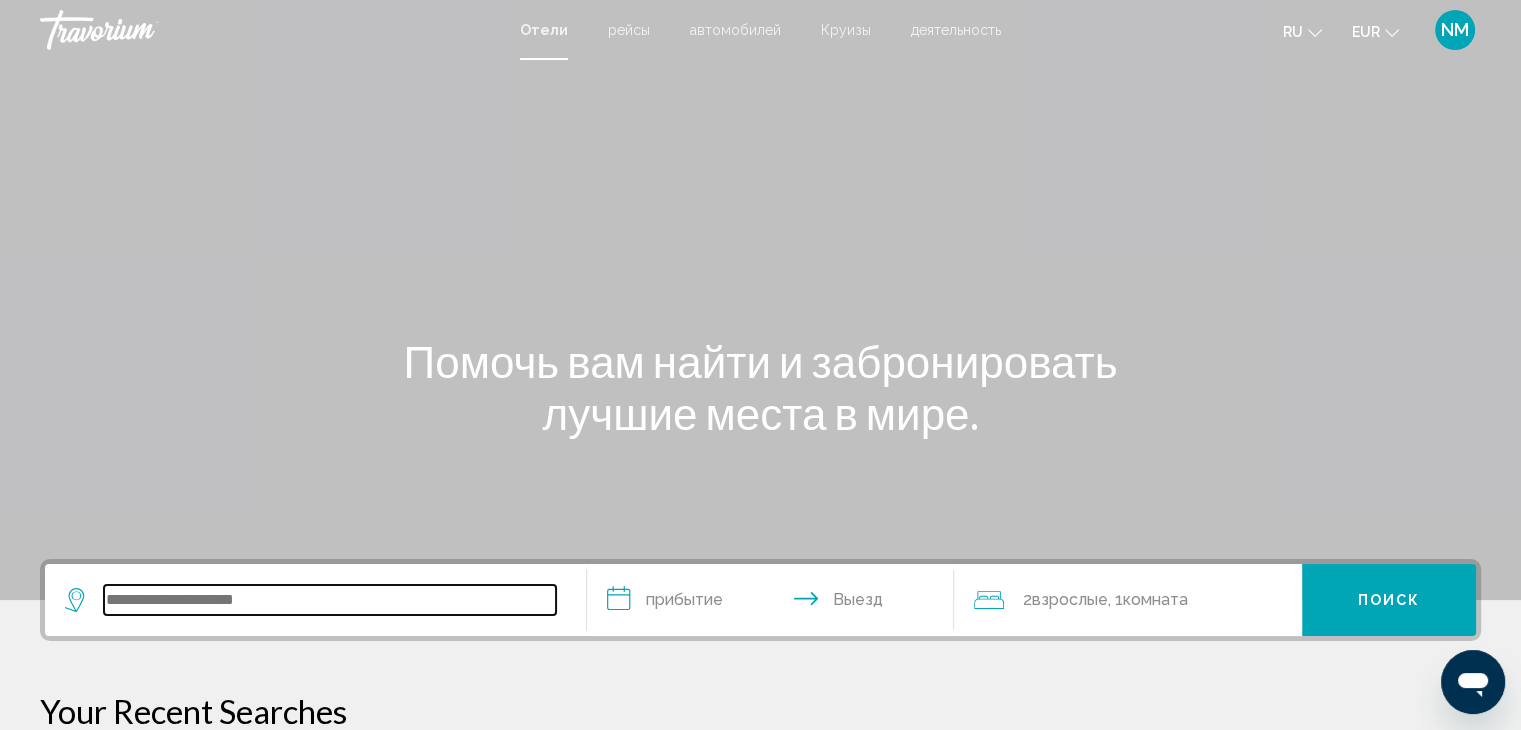 click at bounding box center (330, 600) 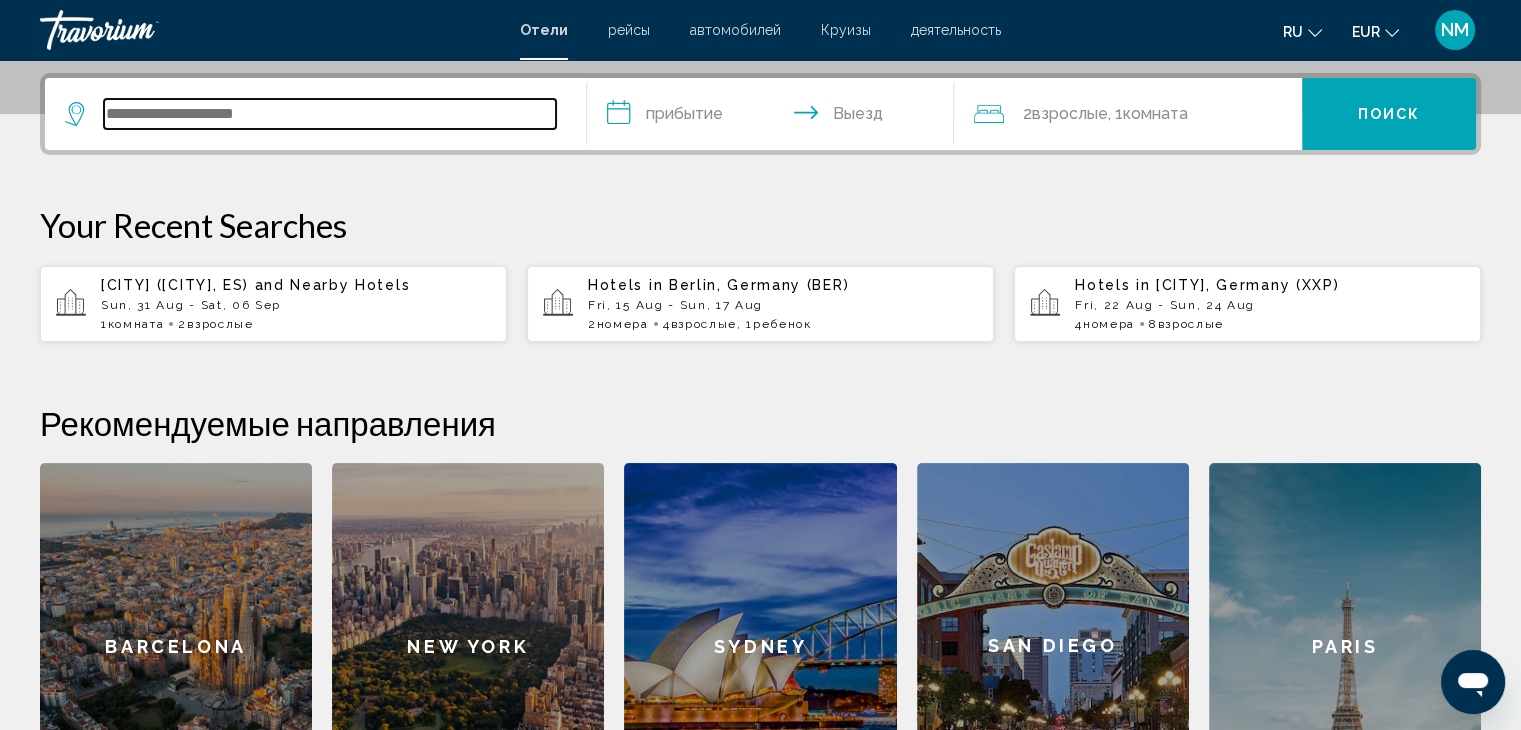 scroll, scrollTop: 493, scrollLeft: 0, axis: vertical 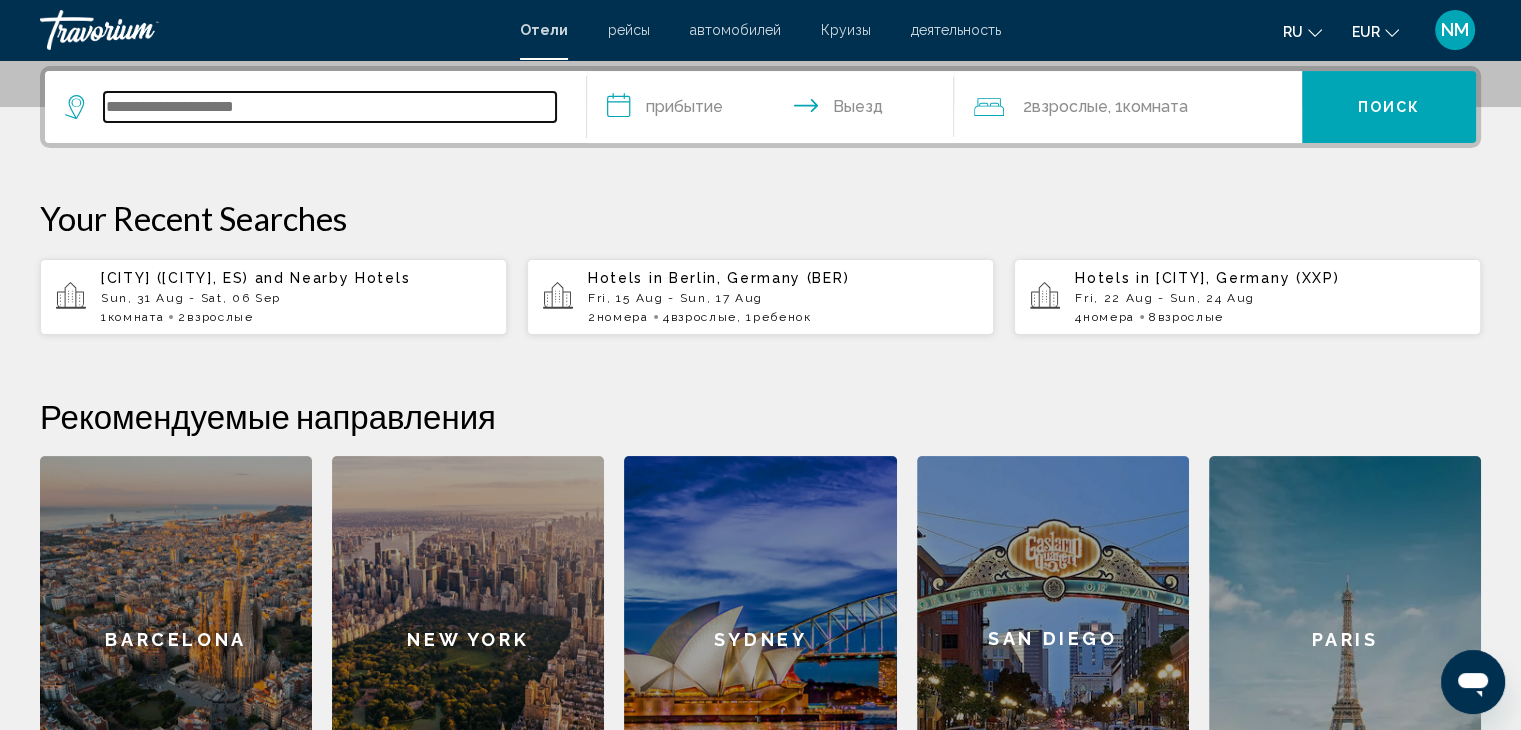type on "*" 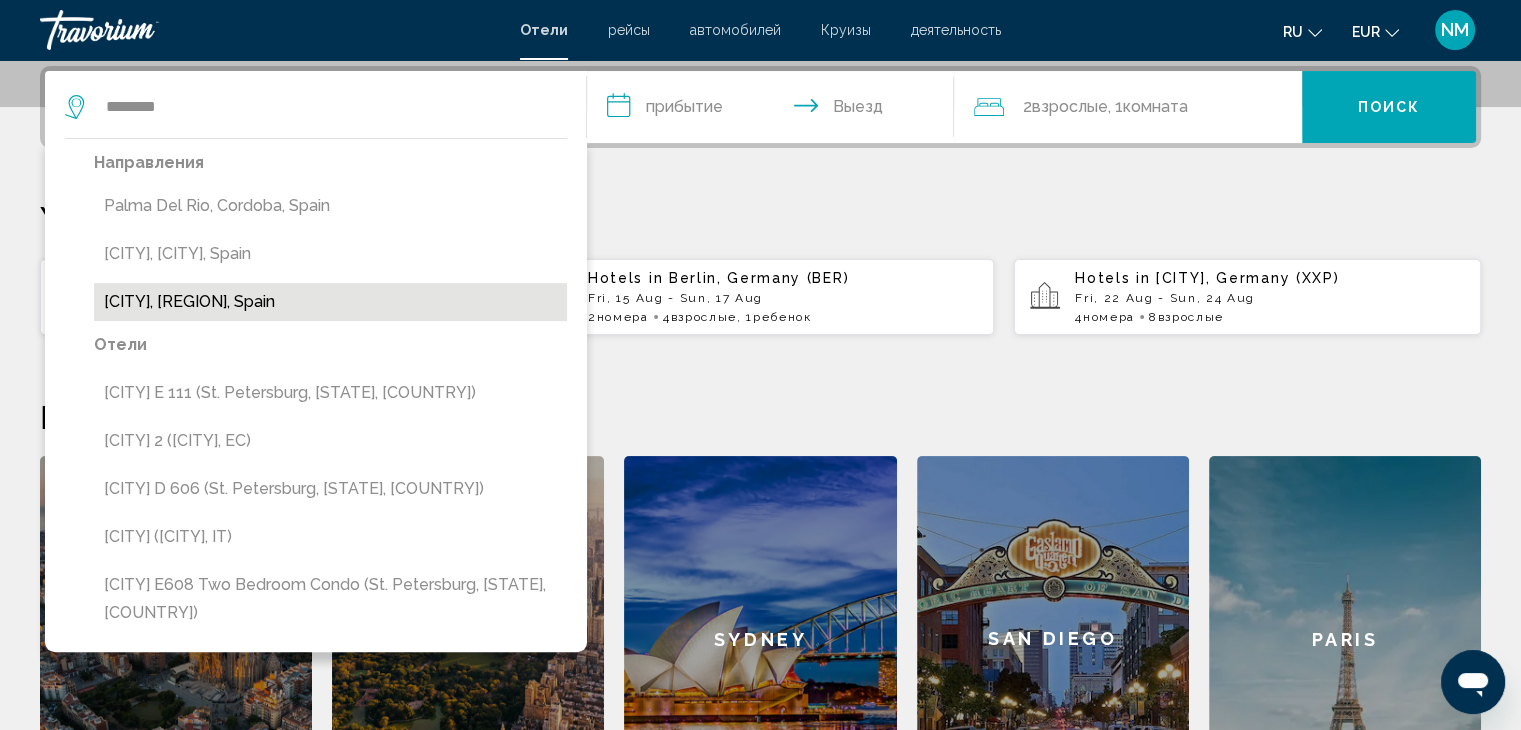 click on "[CITY], [REGION], Spain" at bounding box center [330, 302] 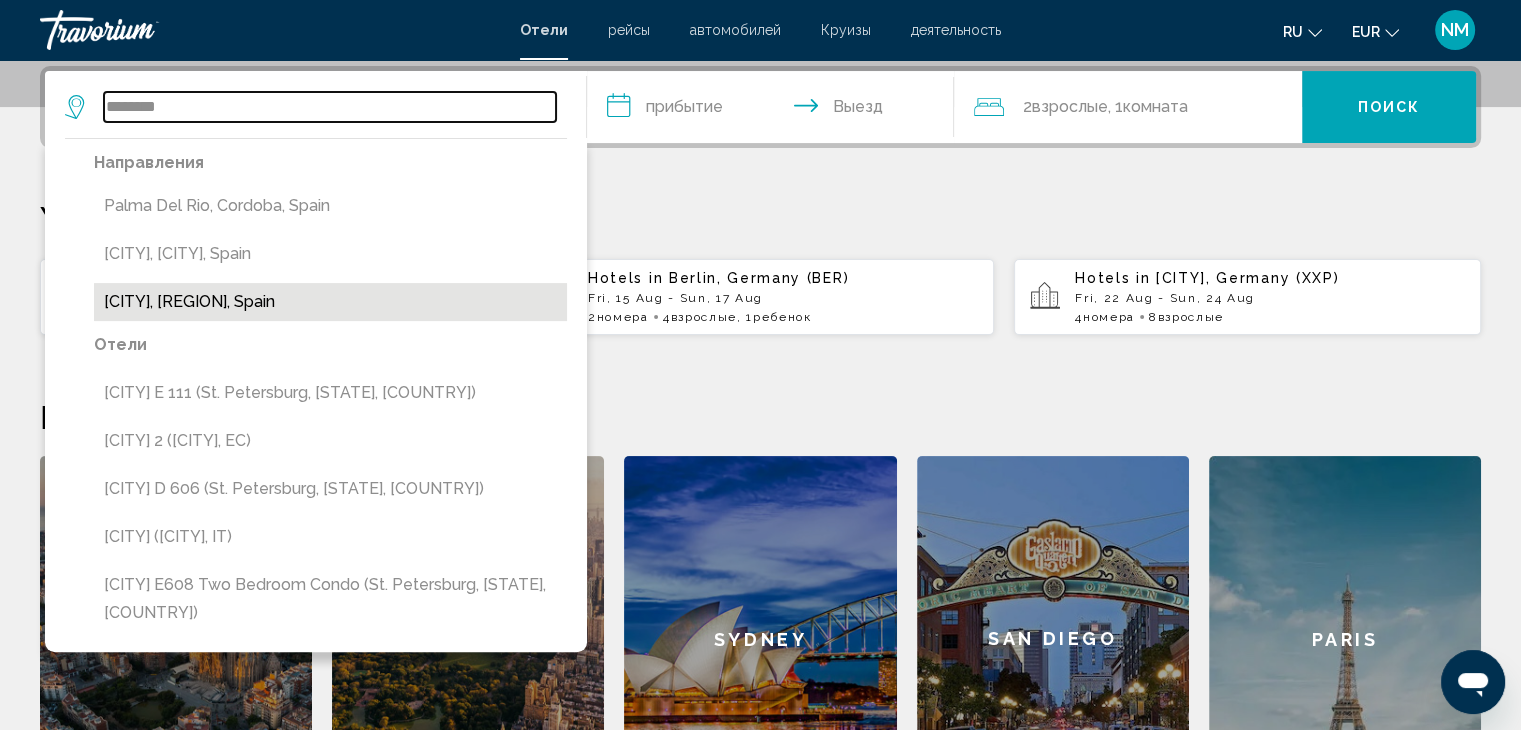 type on "**********" 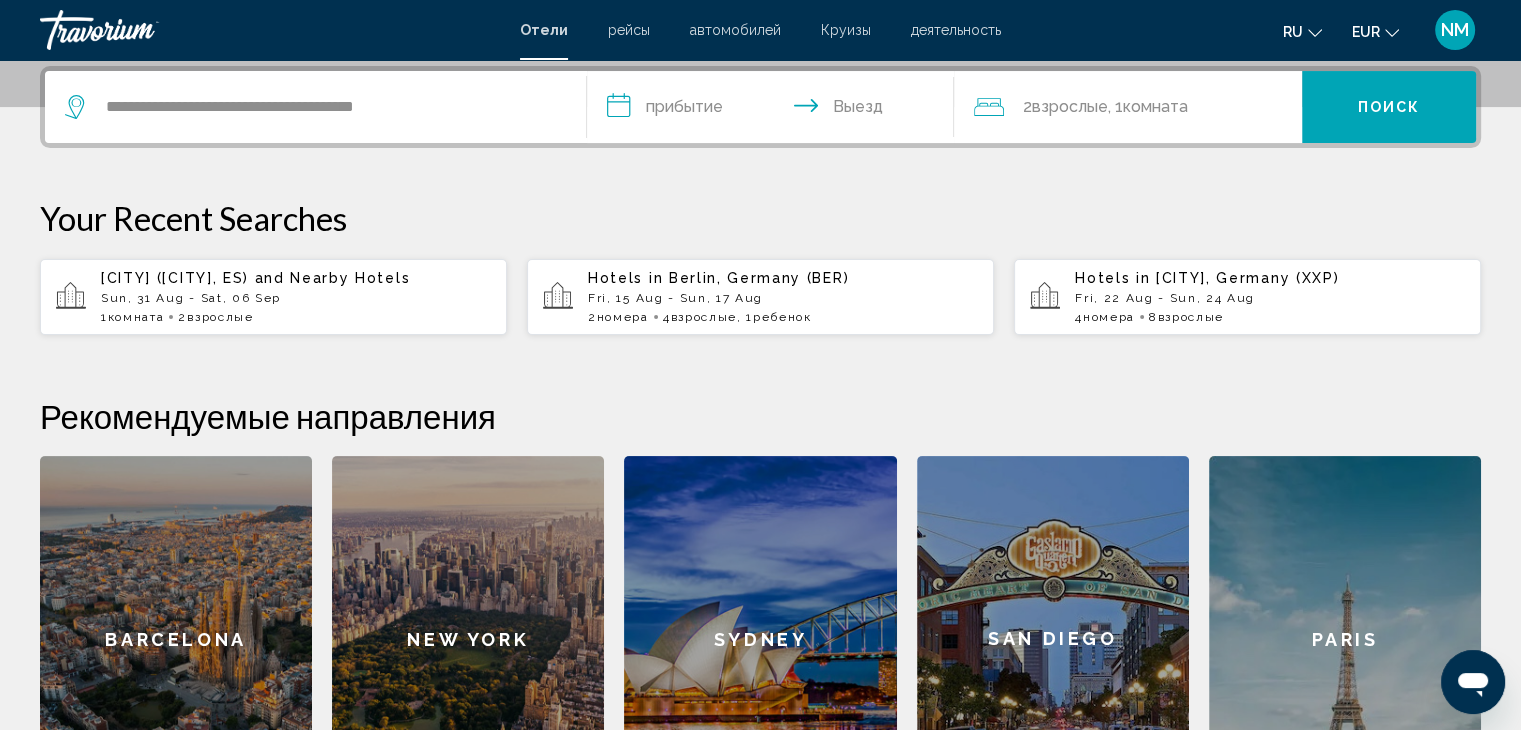 click on "**********" at bounding box center (775, 110) 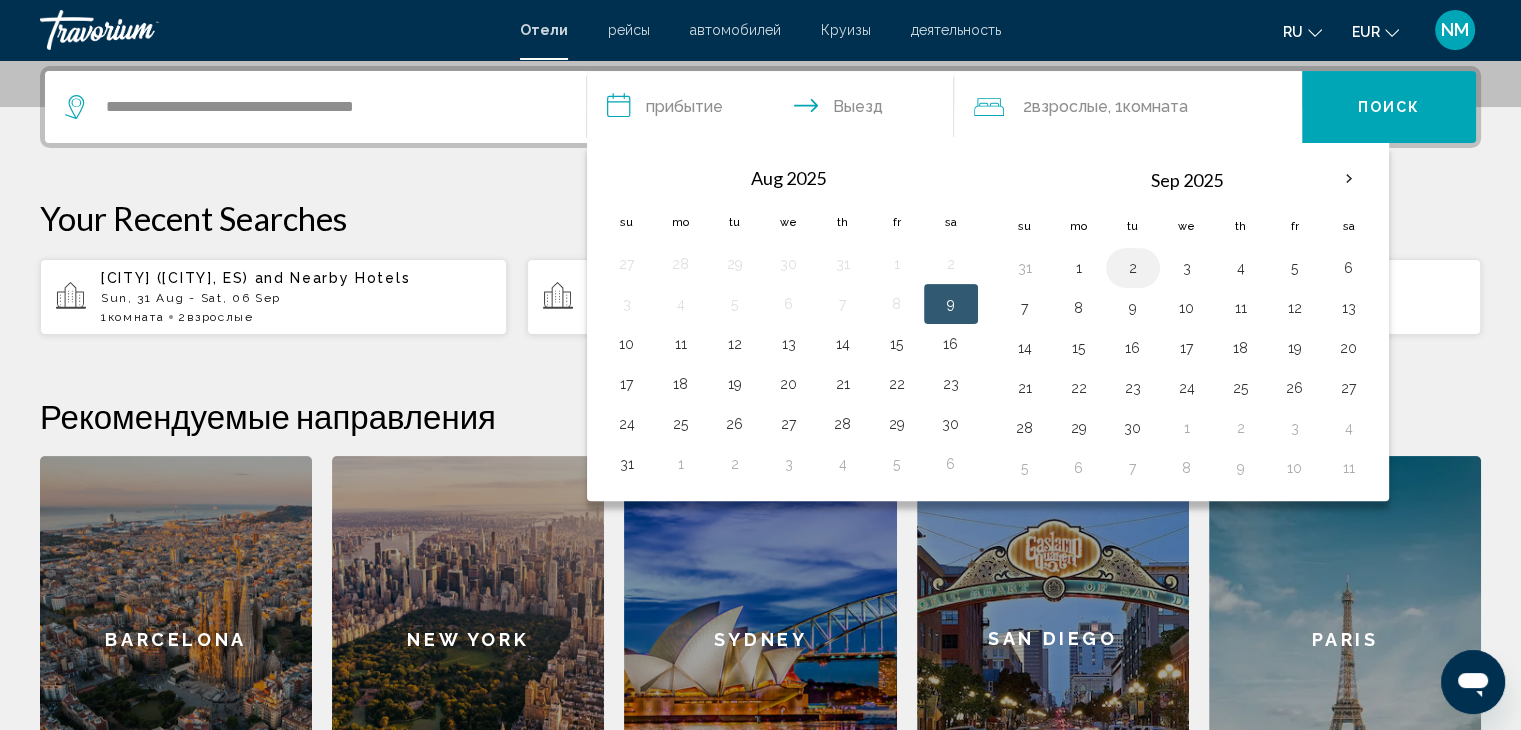 click on "2" at bounding box center (1133, 268) 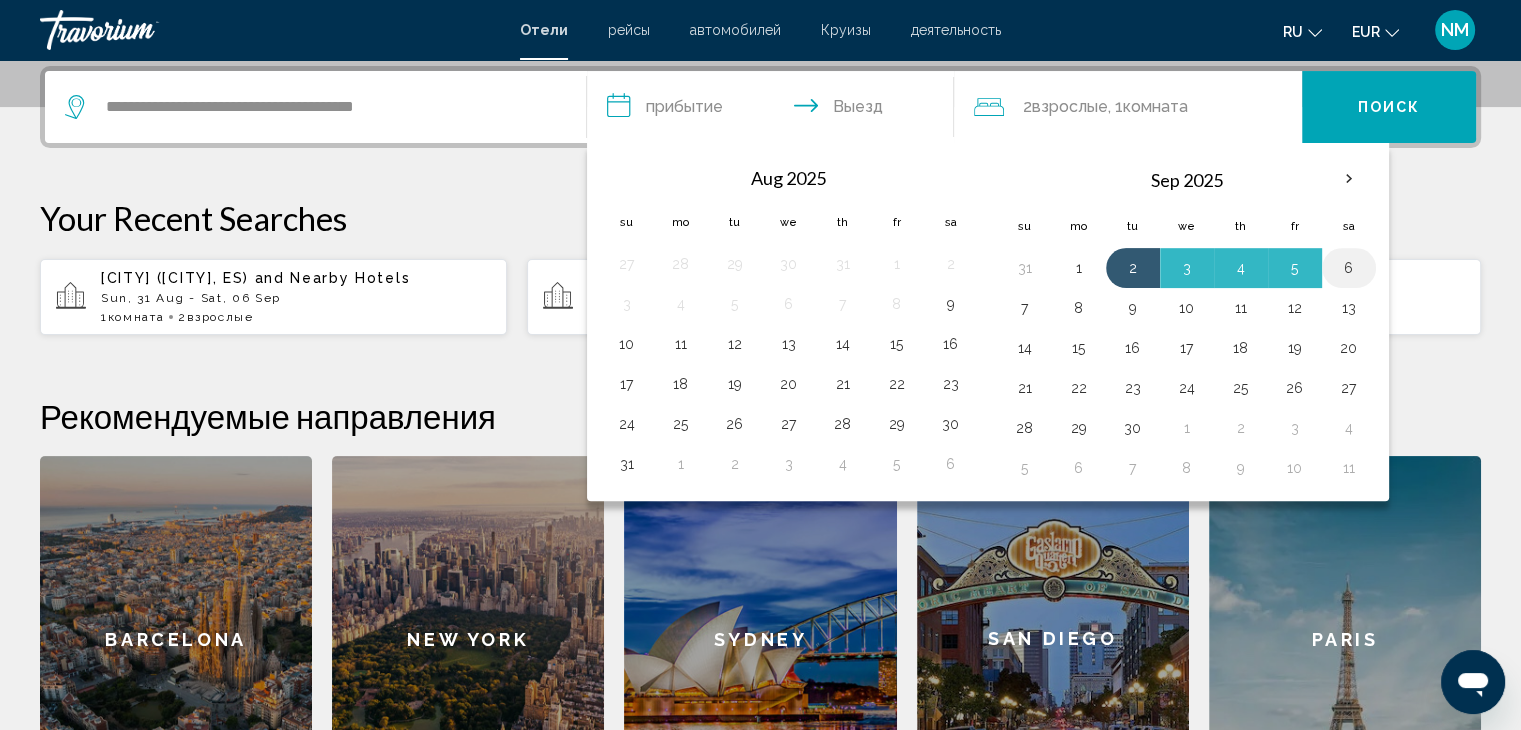 click on "6" at bounding box center [1349, 268] 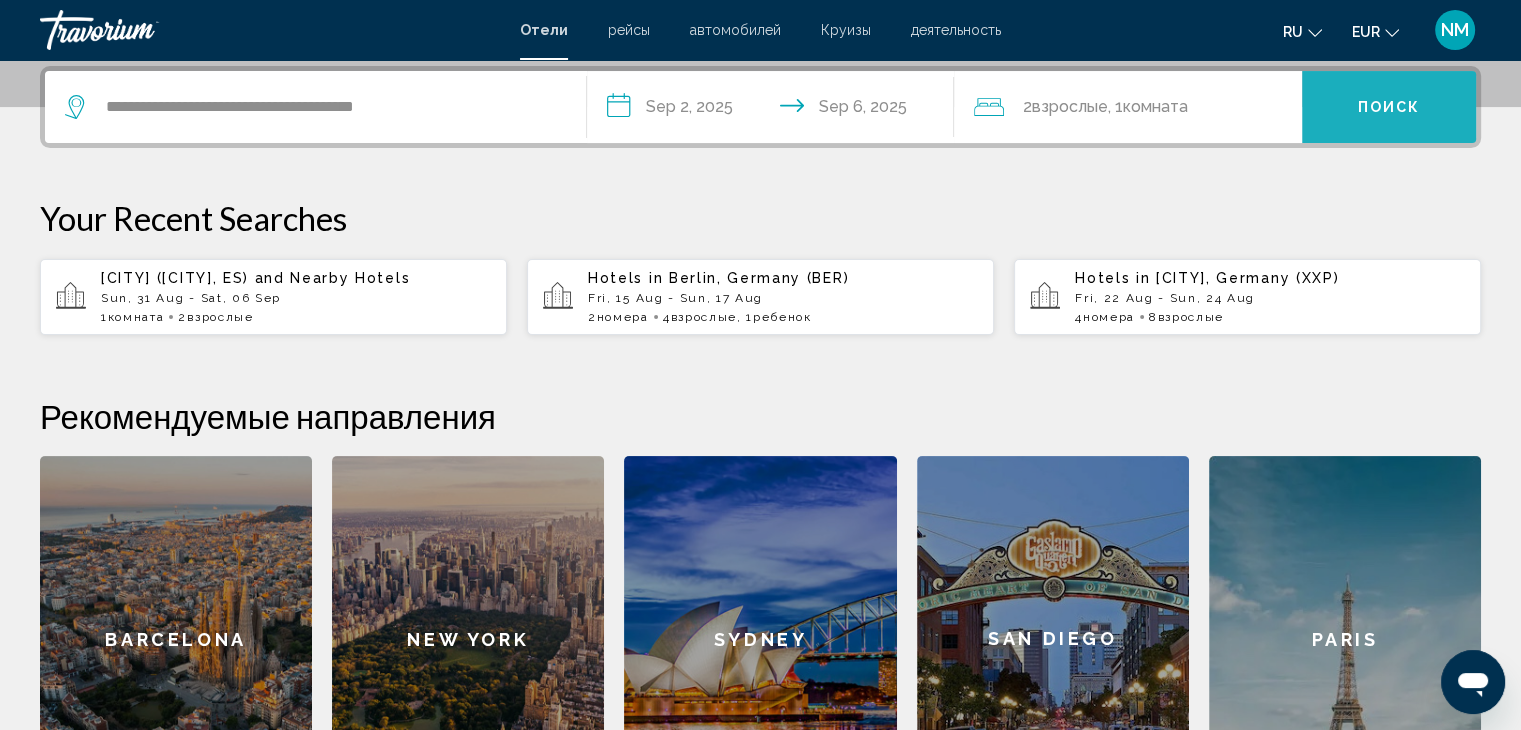 click on "Поиск" at bounding box center (1389, 107) 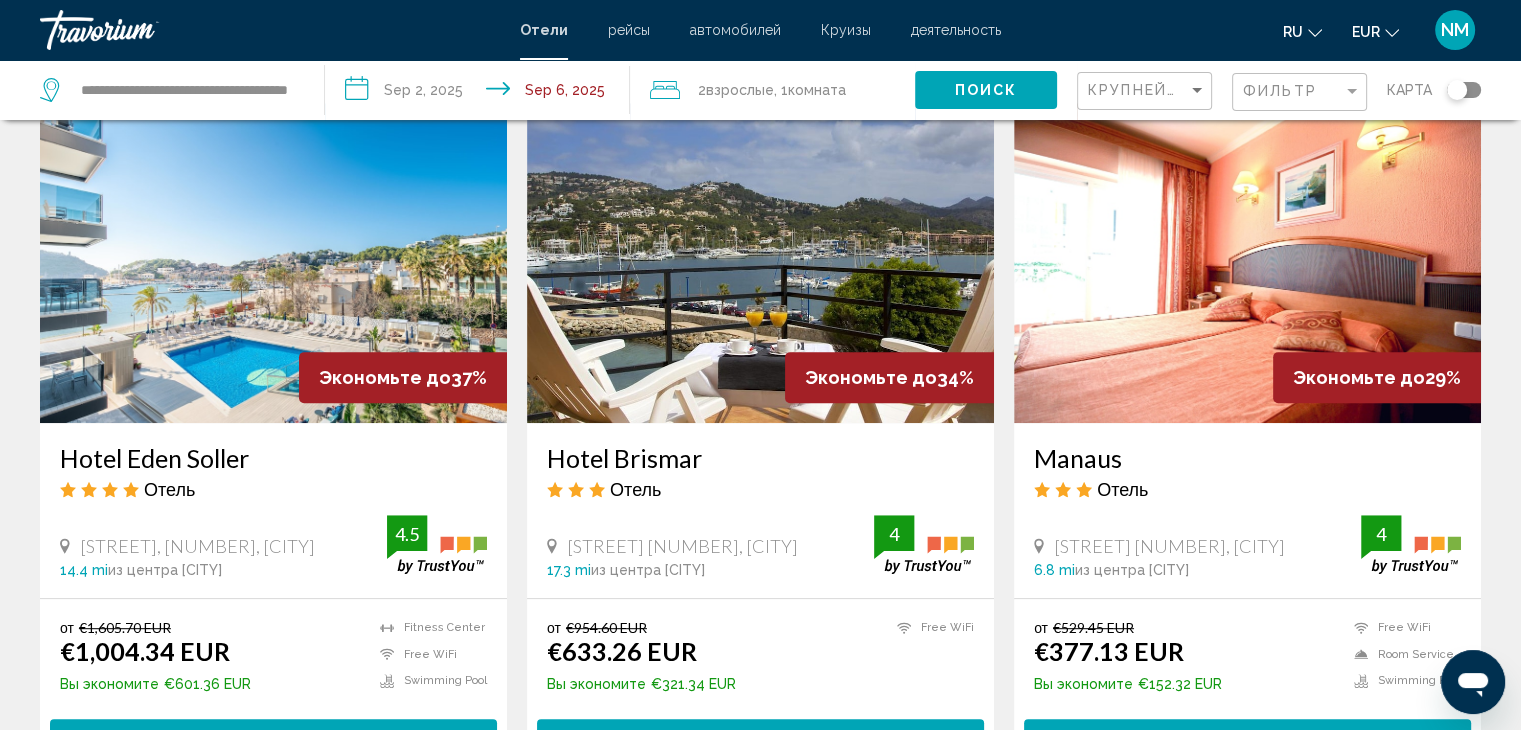 scroll, scrollTop: 862, scrollLeft: 0, axis: vertical 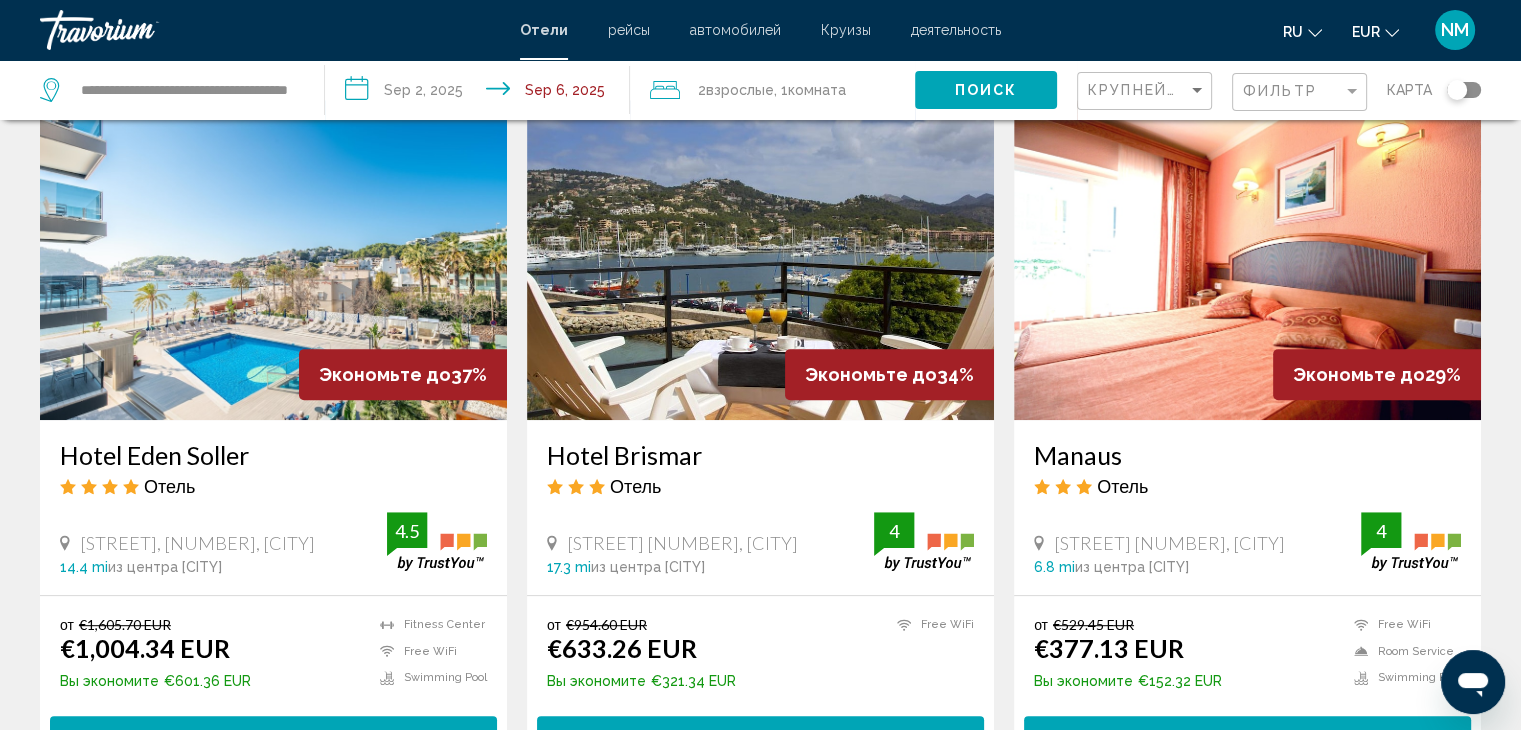 click on "из центра [CITY]" at bounding box center [648, 567] 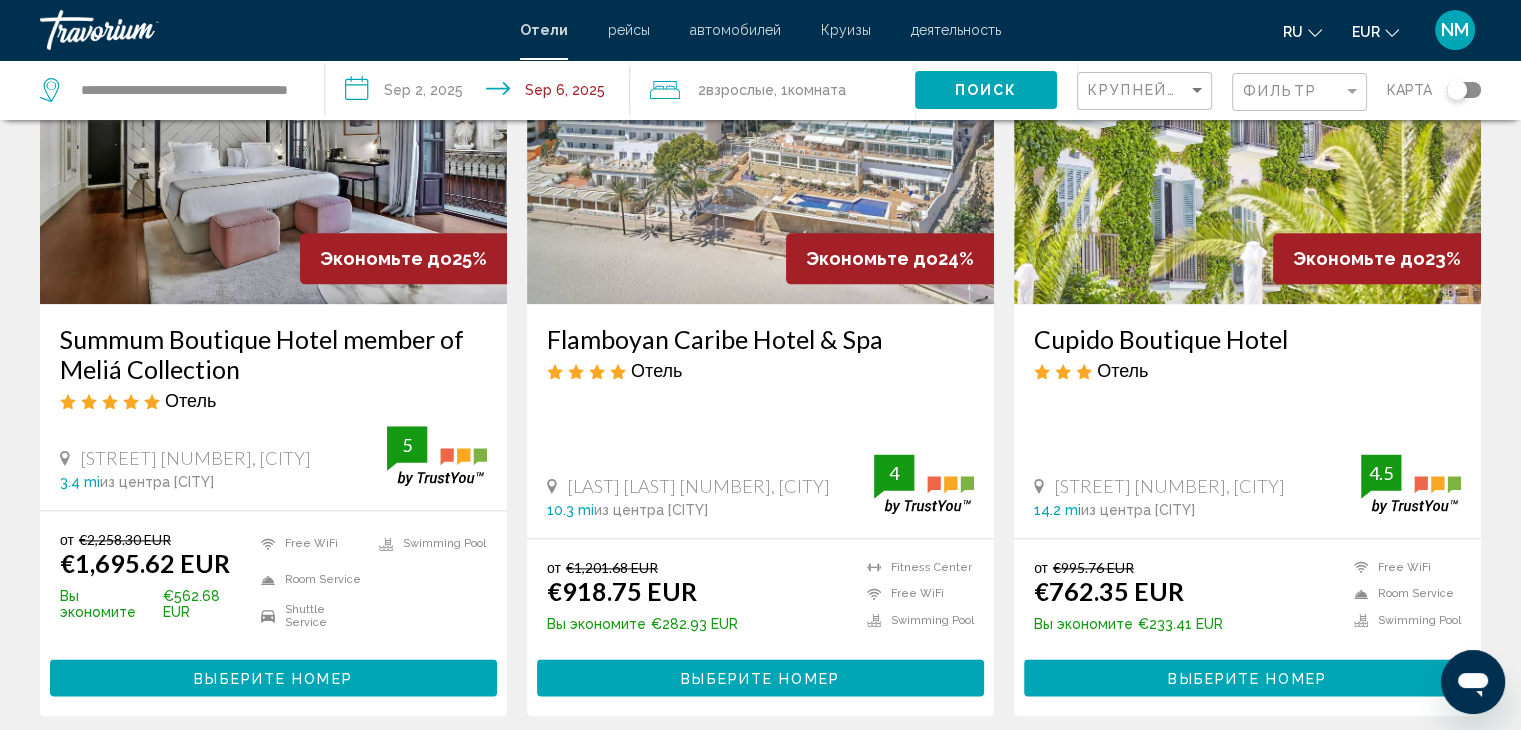 scroll, scrollTop: 2406, scrollLeft: 0, axis: vertical 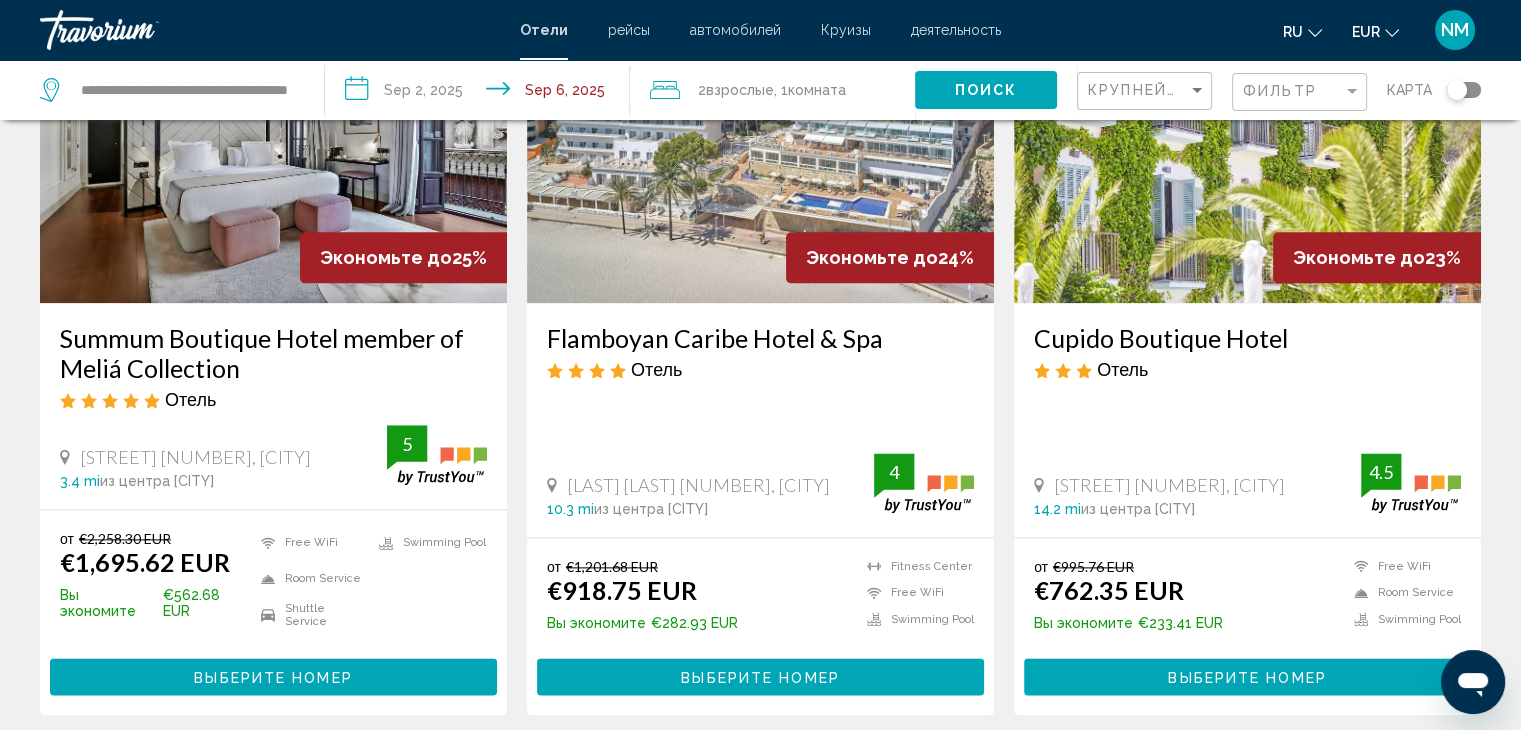 click on "2" at bounding box center (621, 775) 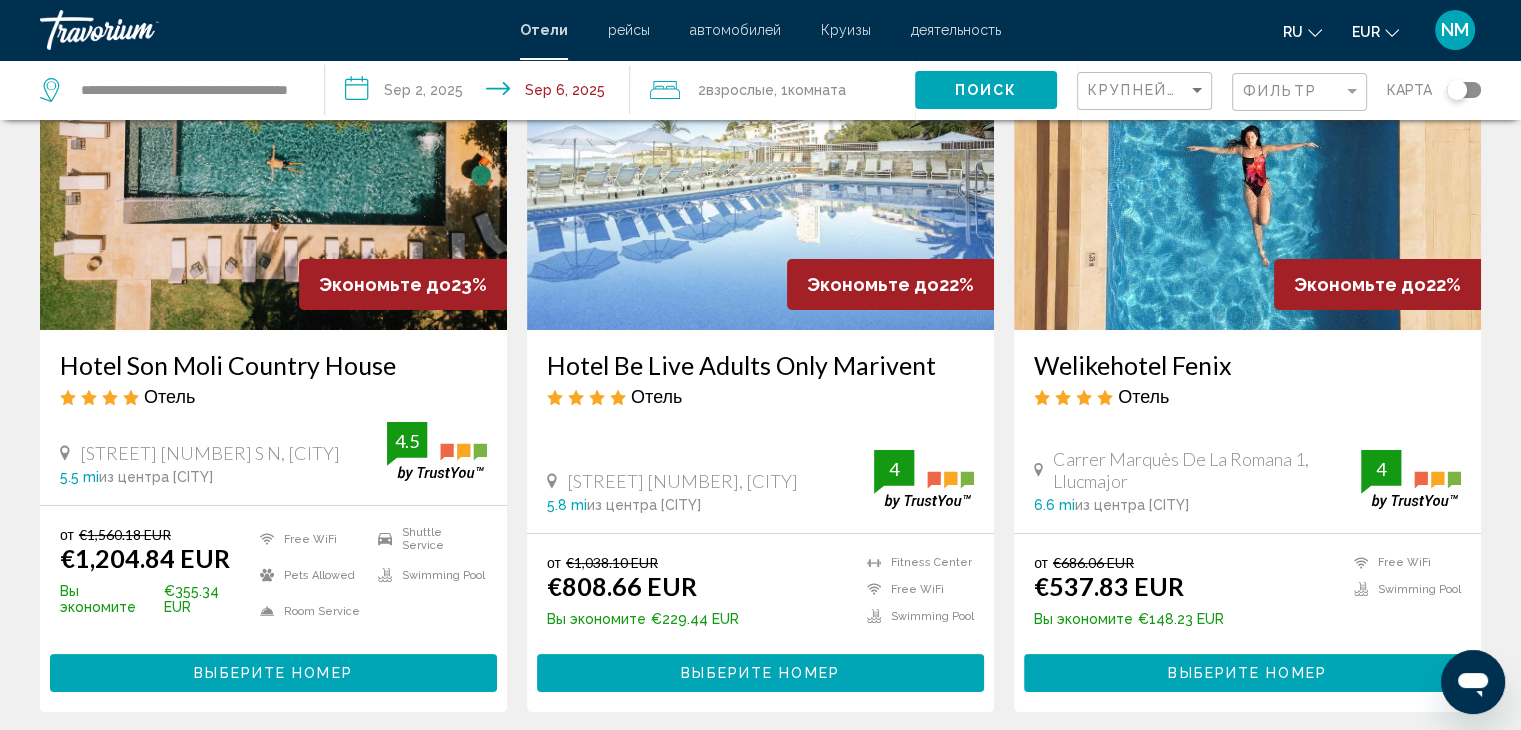 scroll, scrollTop: 188, scrollLeft: 0, axis: vertical 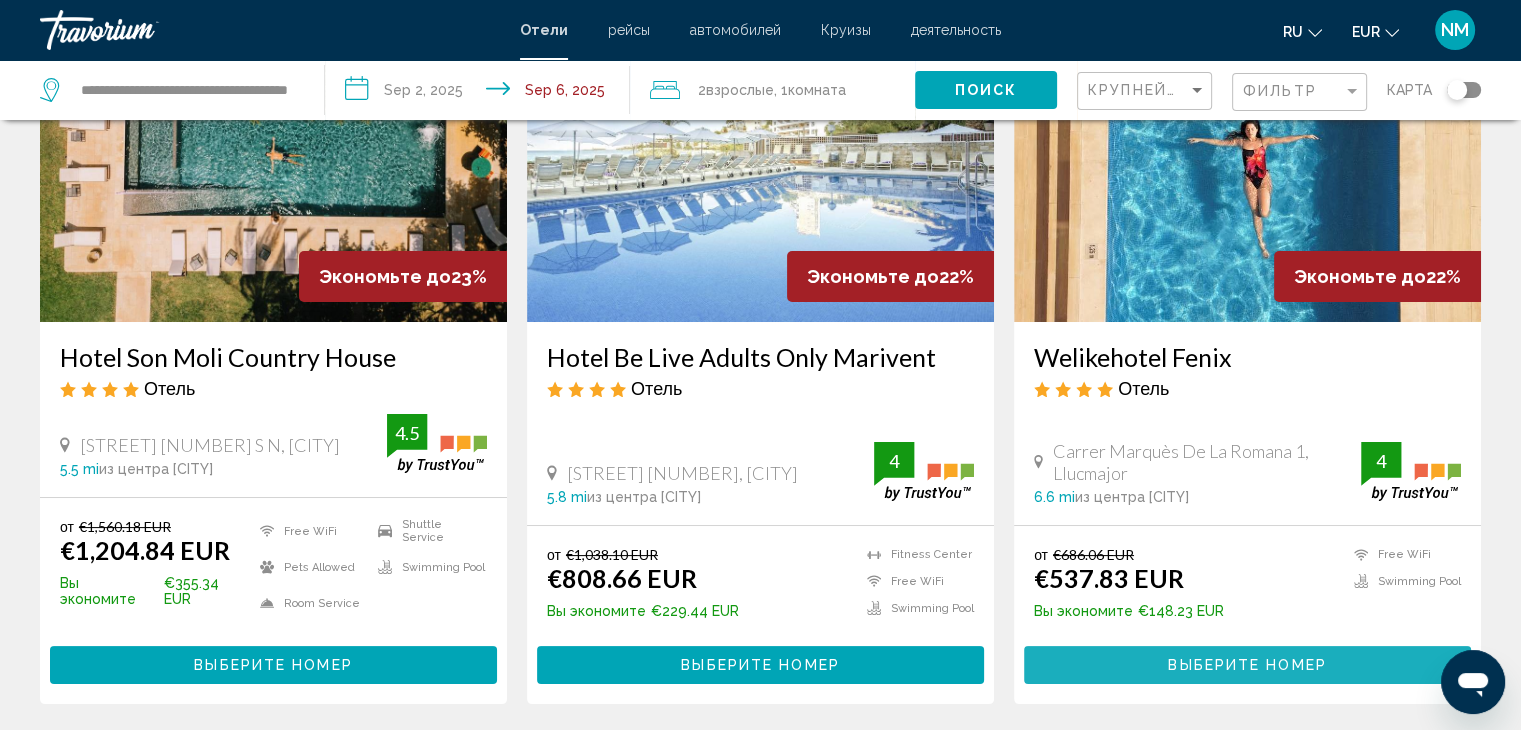 click on "Выберите номер" at bounding box center [1247, 666] 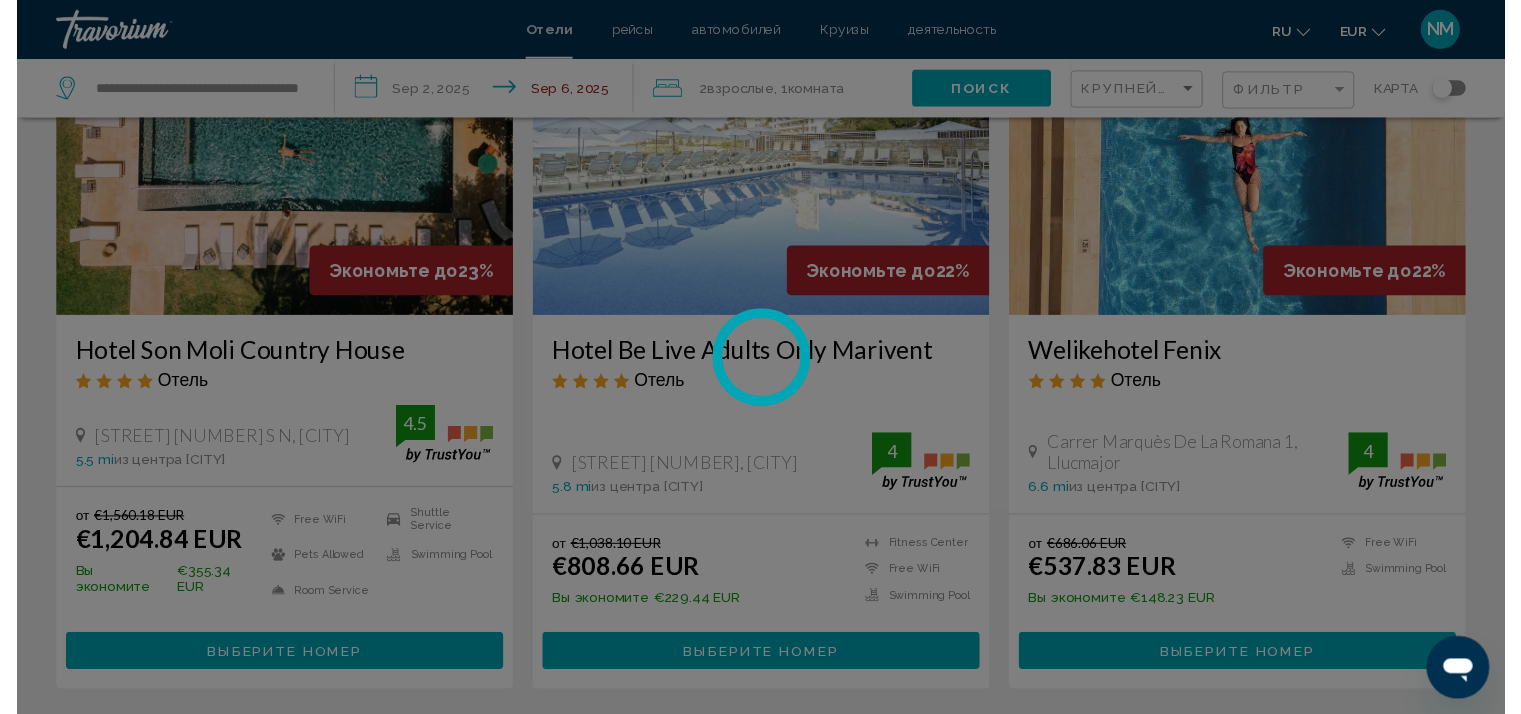 scroll, scrollTop: 0, scrollLeft: 0, axis: both 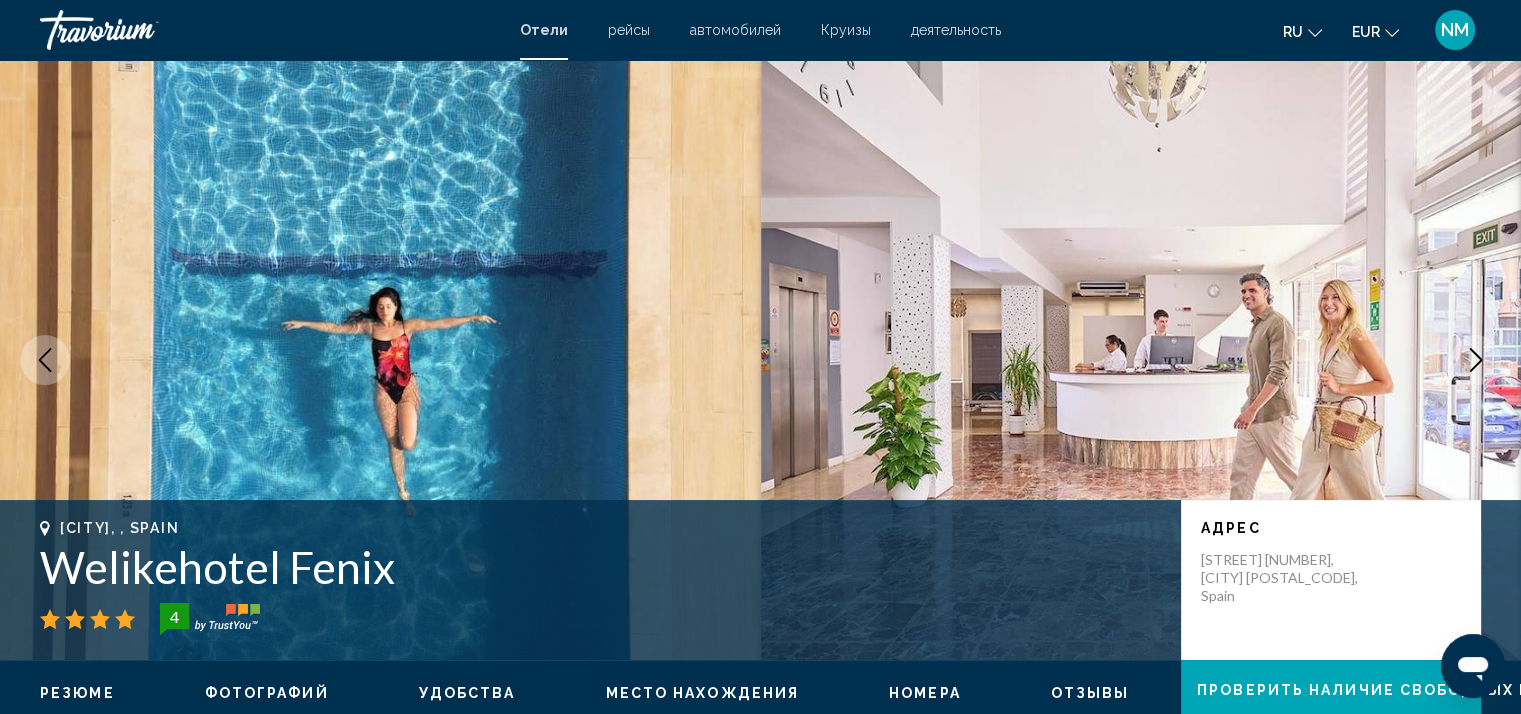 click 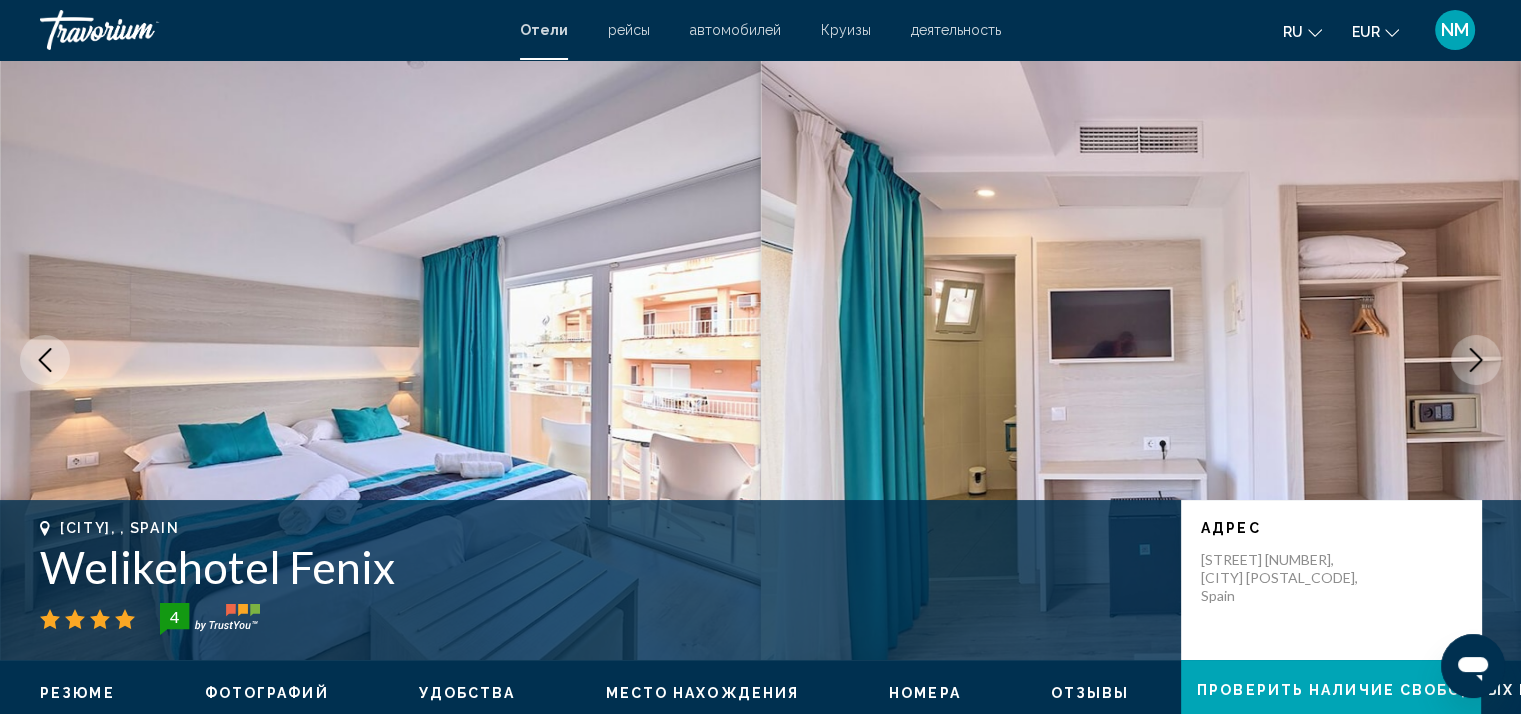 click 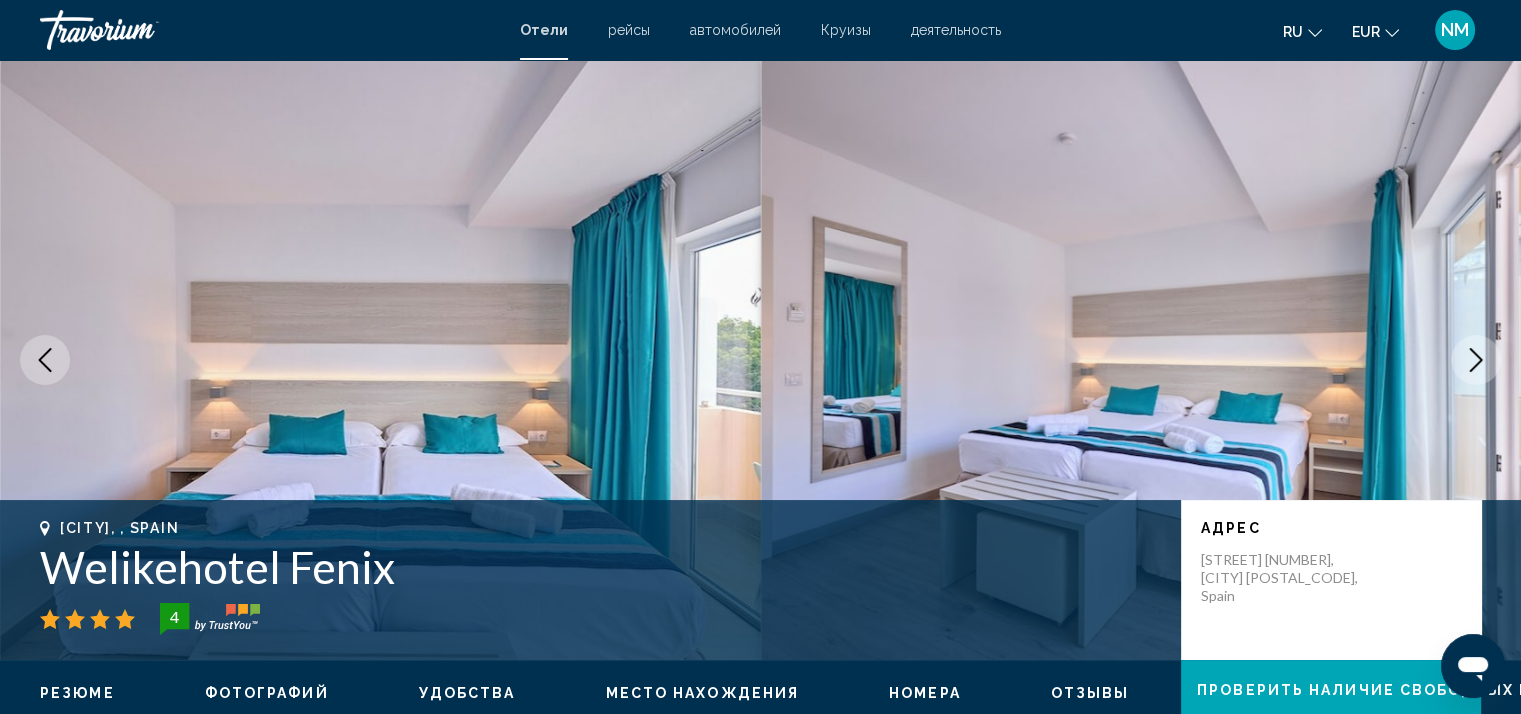 click 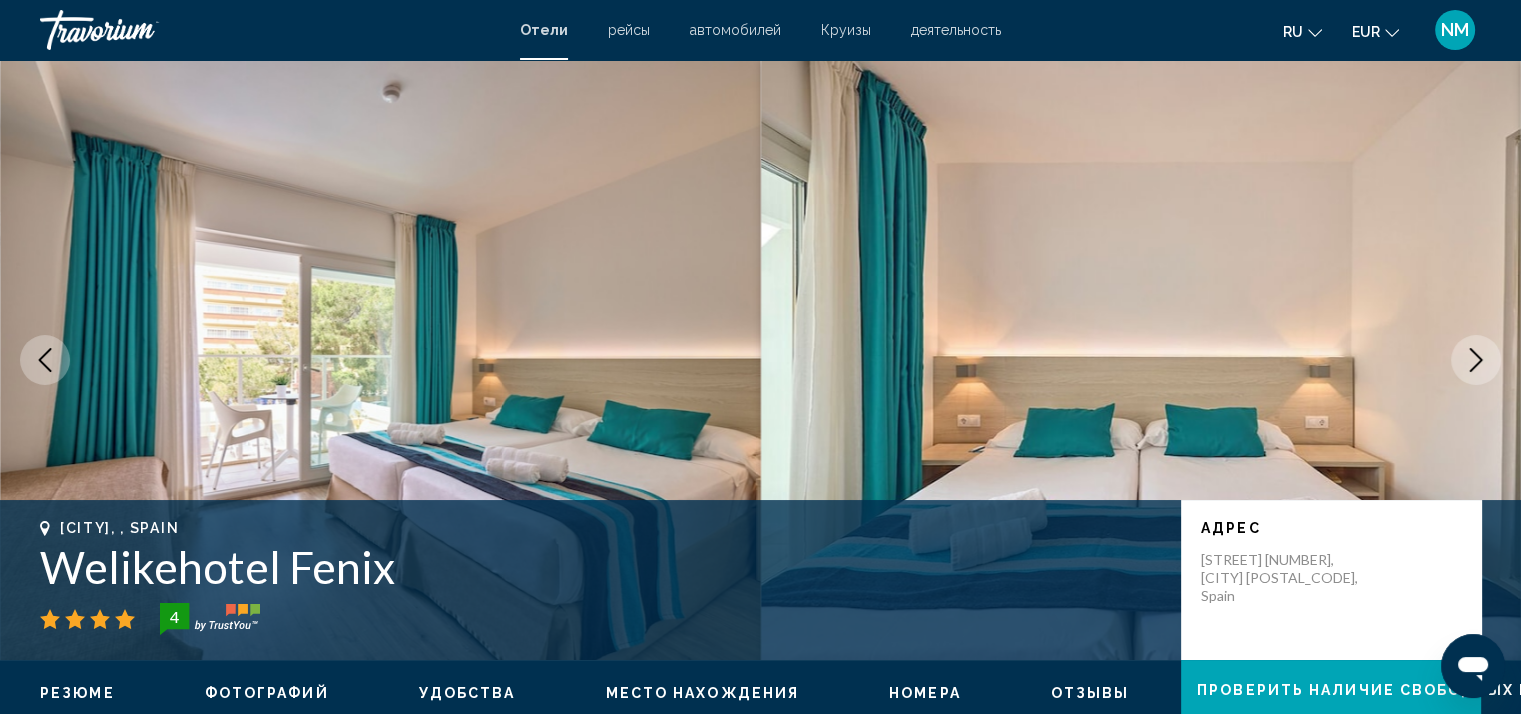 click 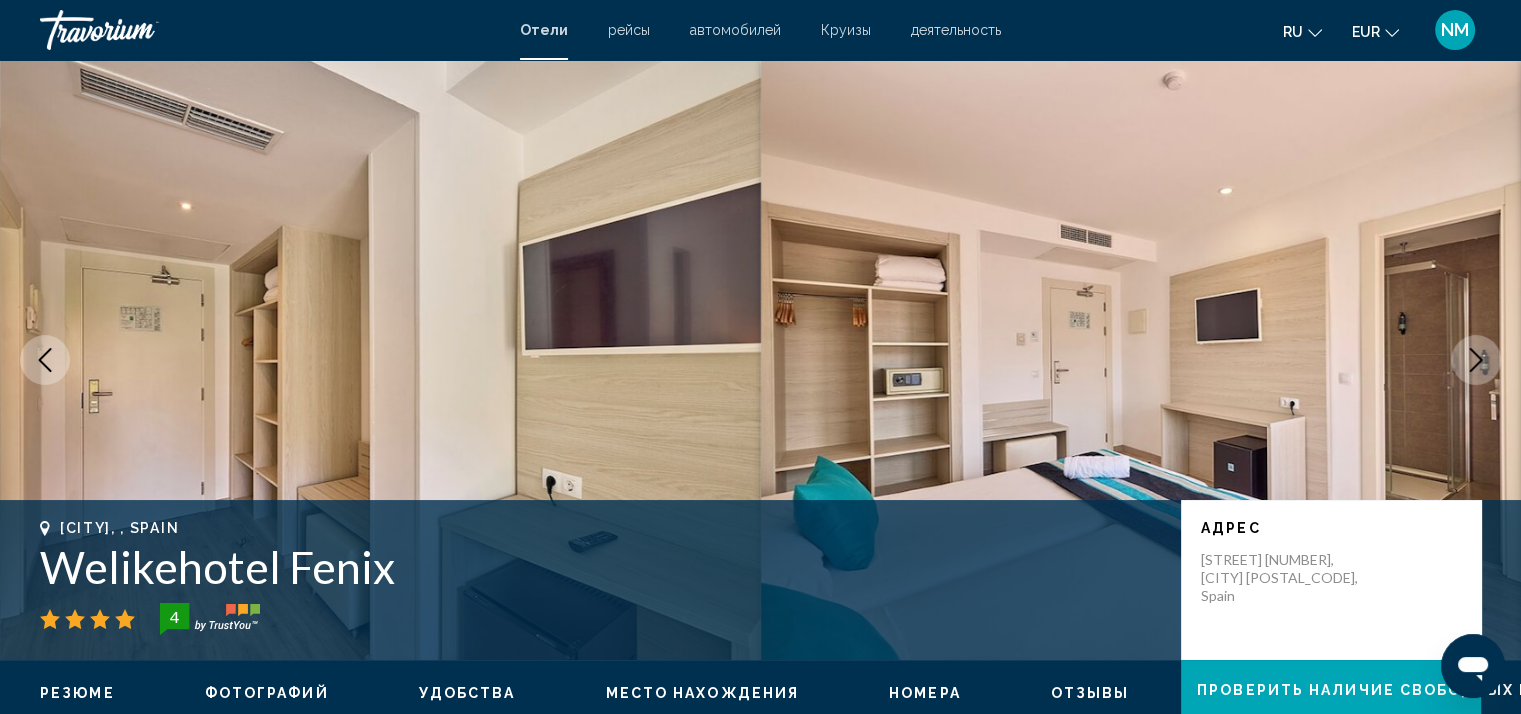 click 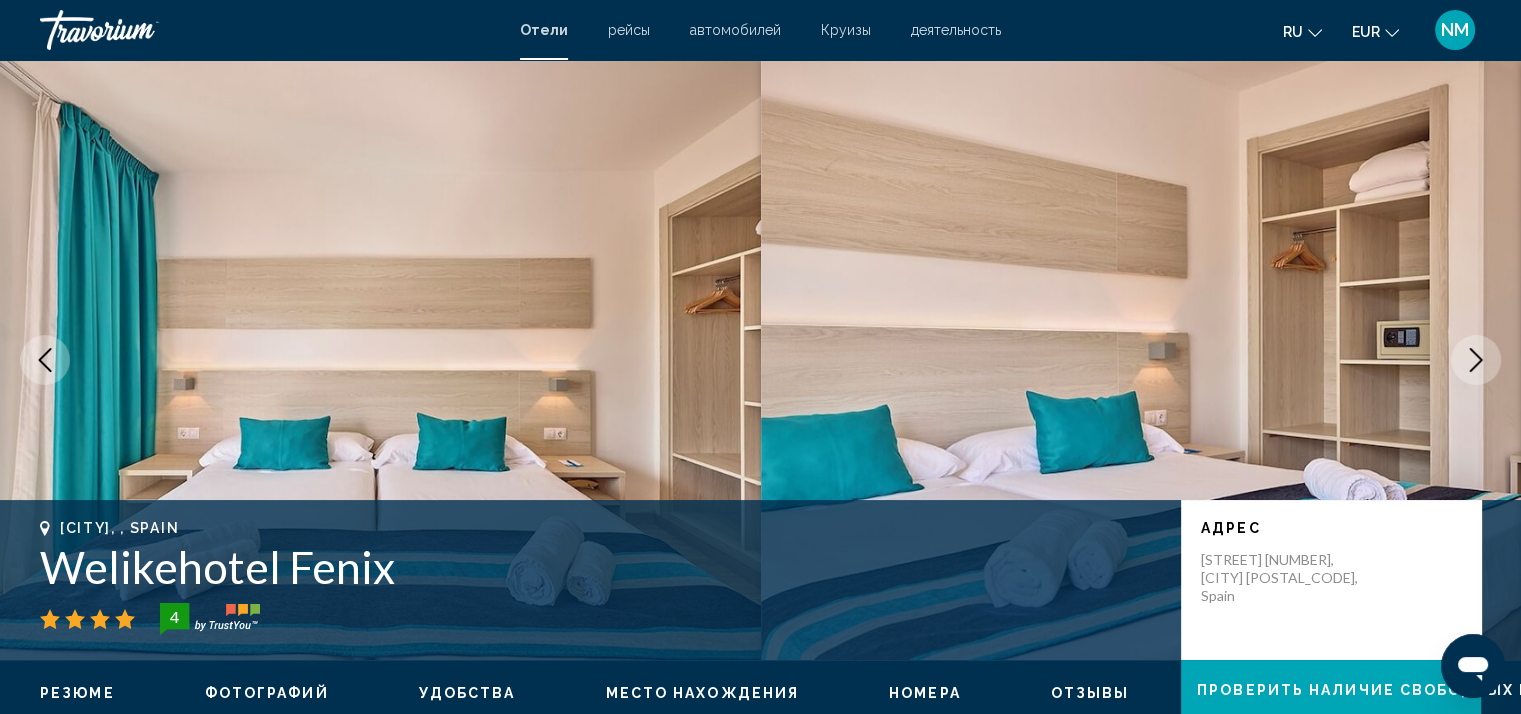 click 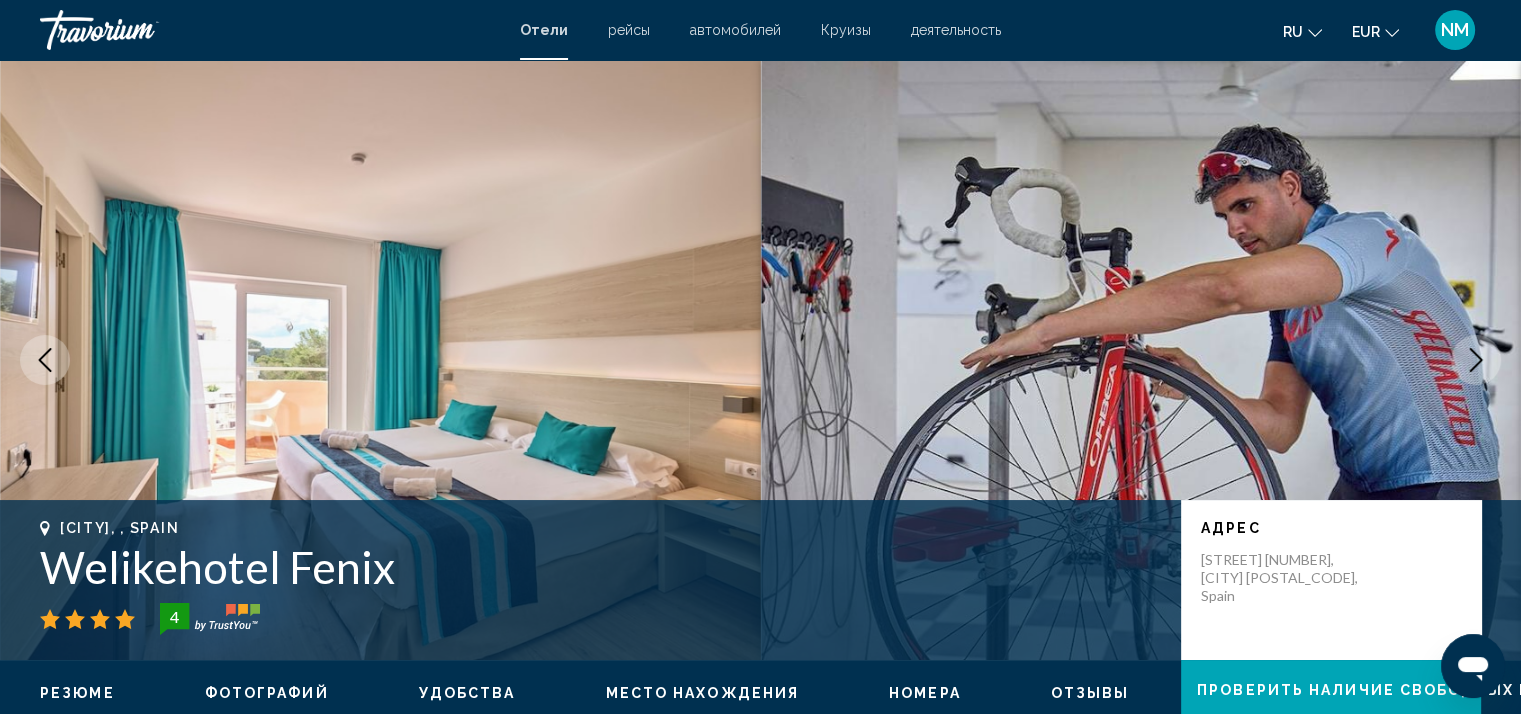 click 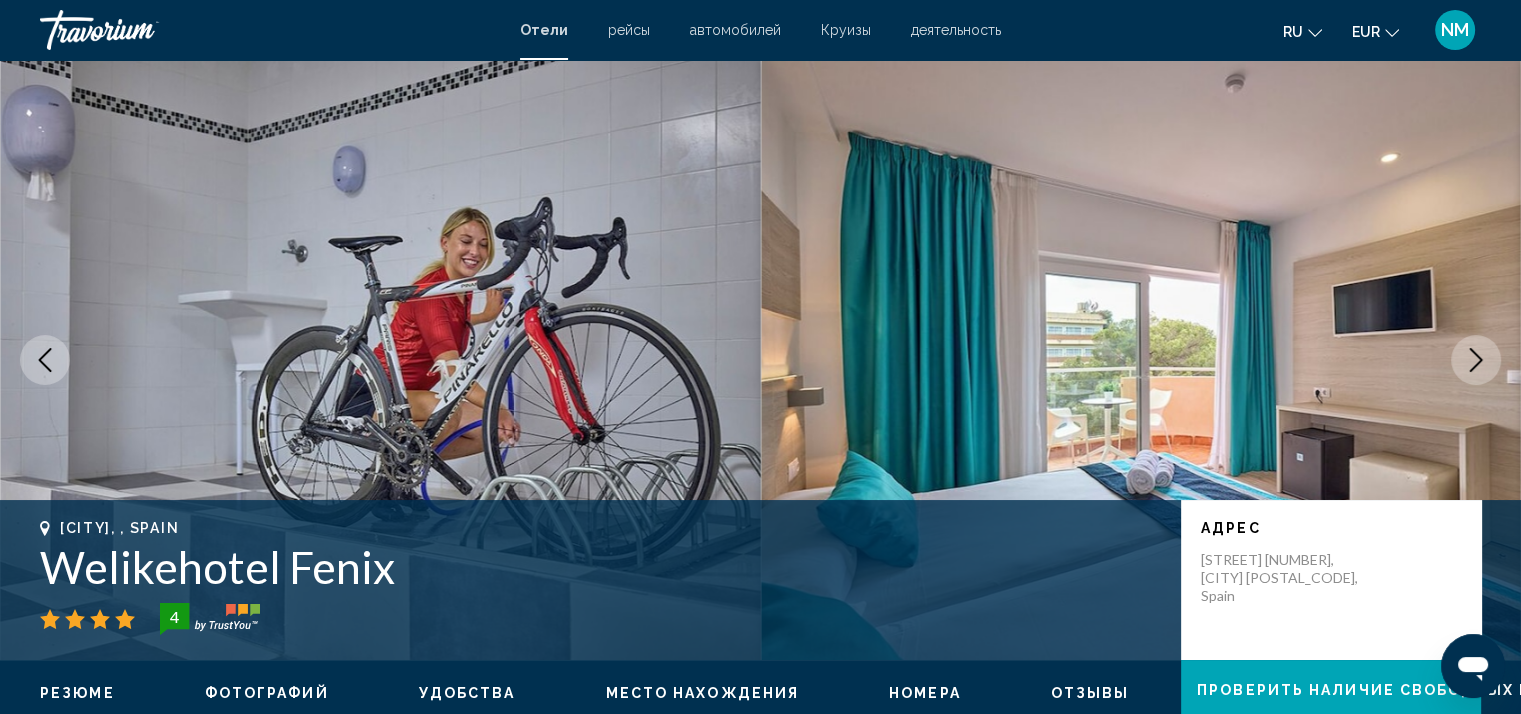click 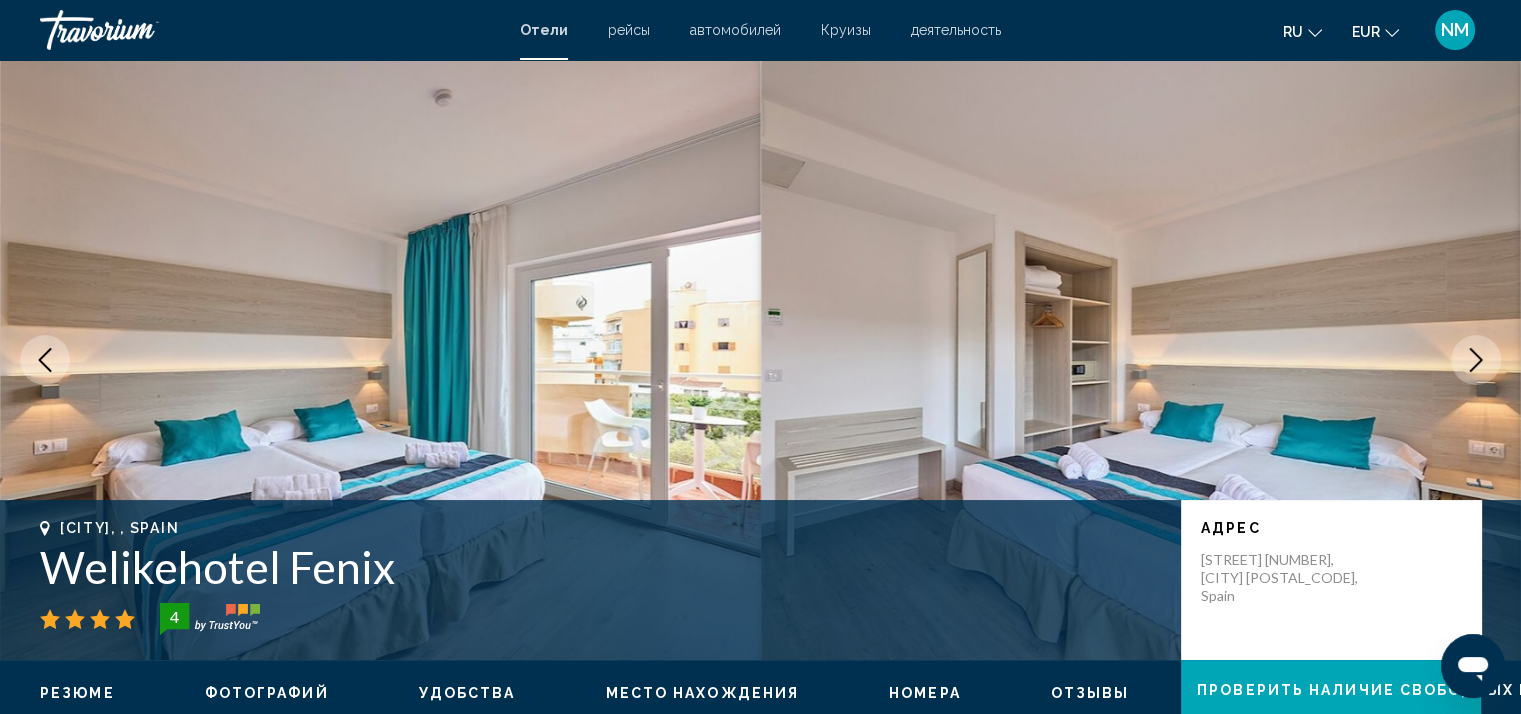 click 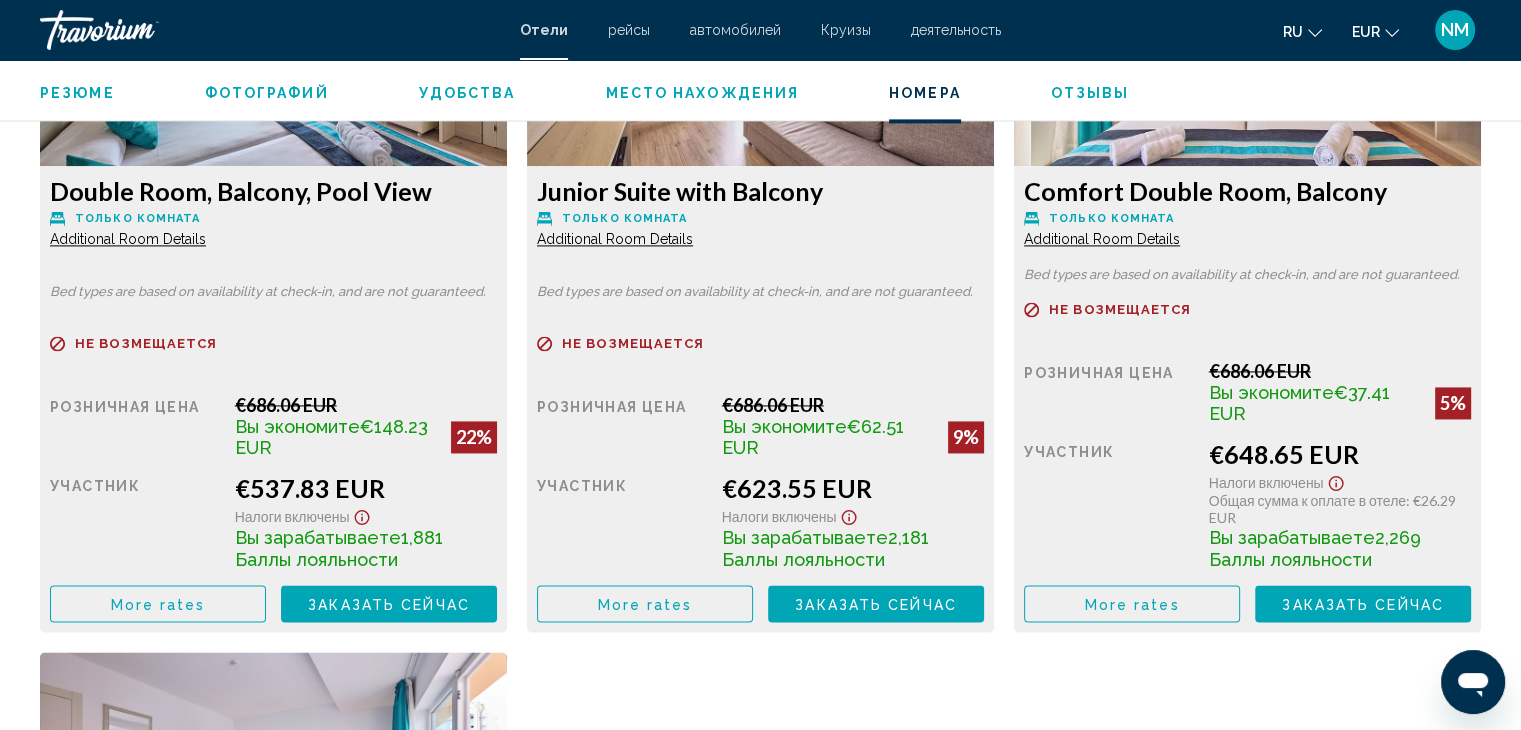 scroll, scrollTop: 2871, scrollLeft: 0, axis: vertical 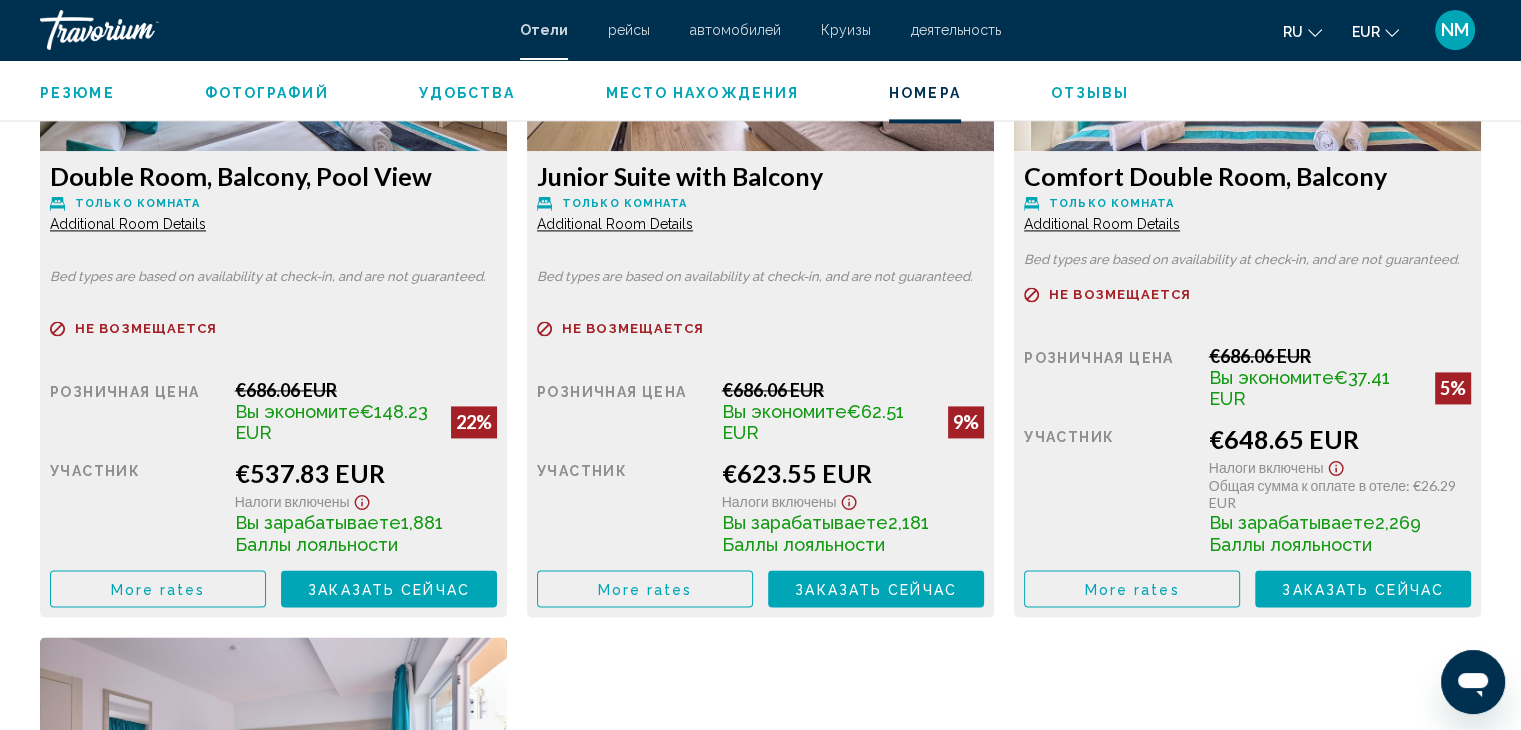 click on "Налоги включены" at bounding box center (366, 499) 